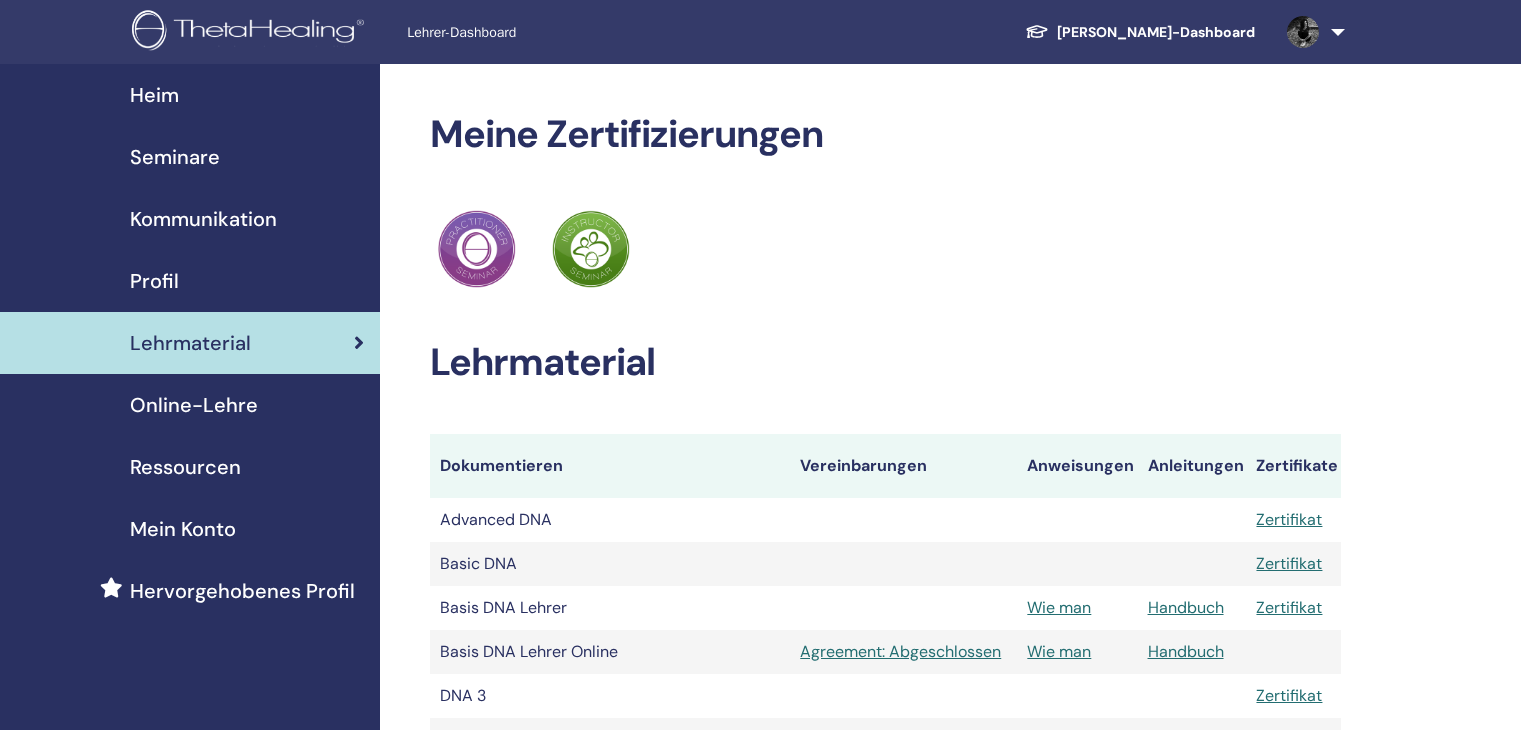 scroll, scrollTop: 0, scrollLeft: 0, axis: both 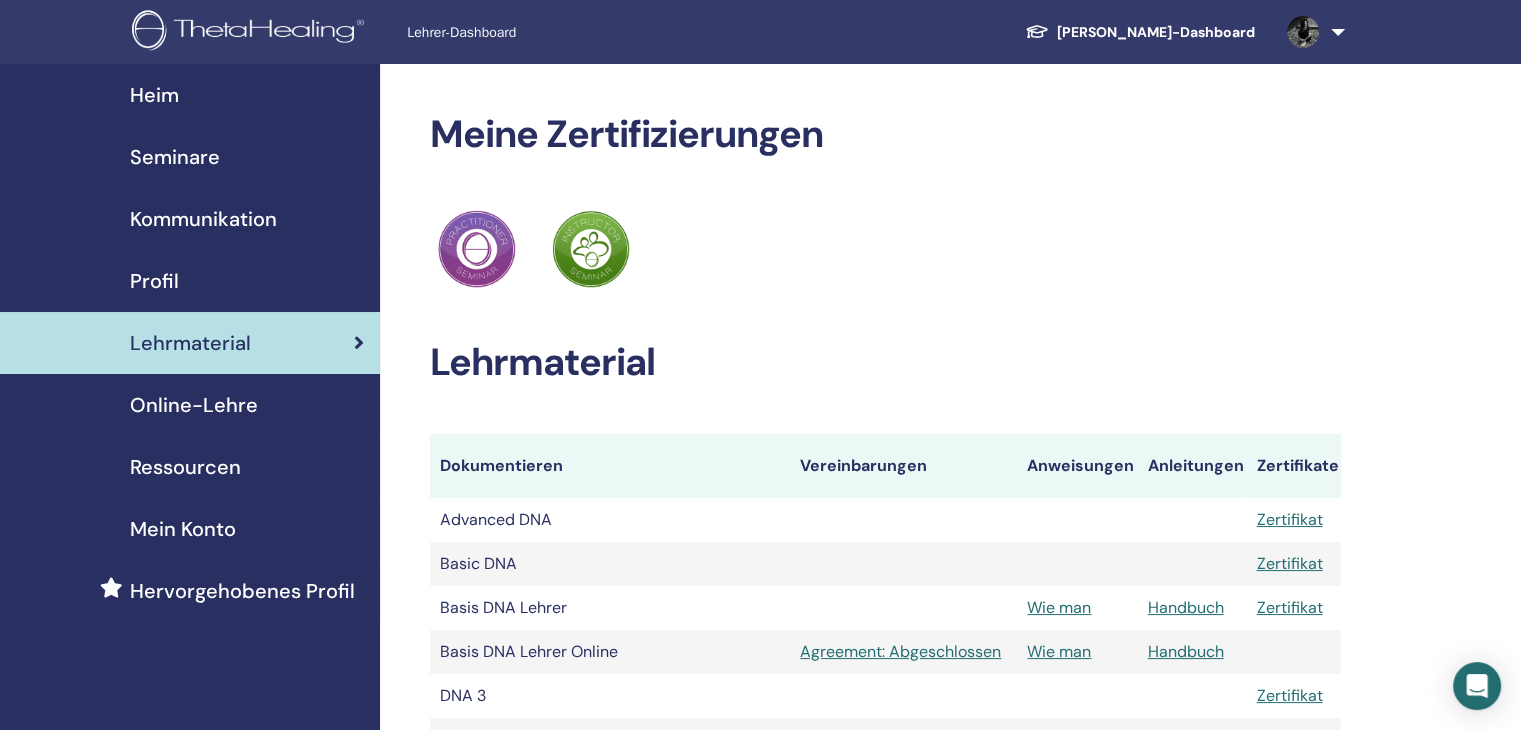click on "Seminare" at bounding box center (175, 157) 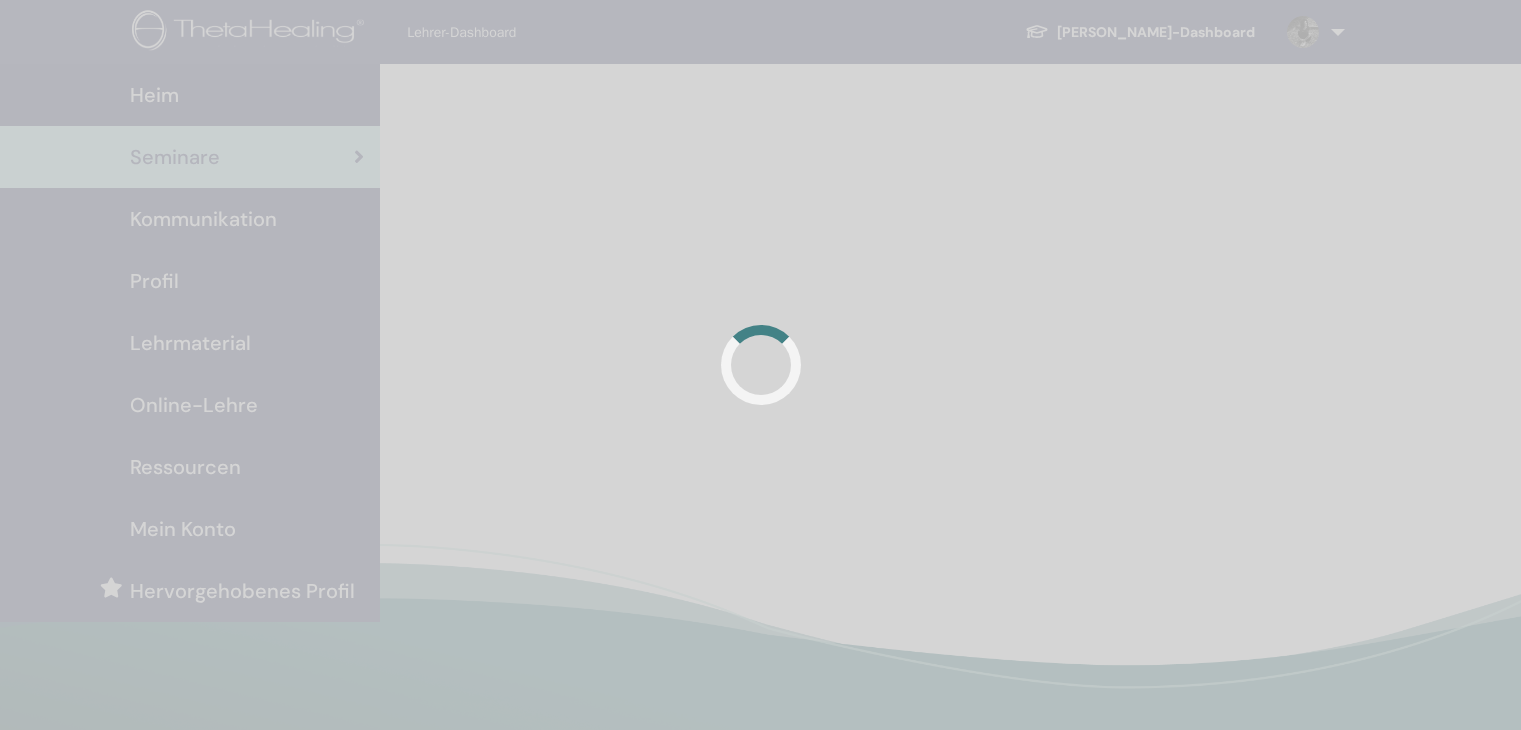 scroll, scrollTop: 0, scrollLeft: 0, axis: both 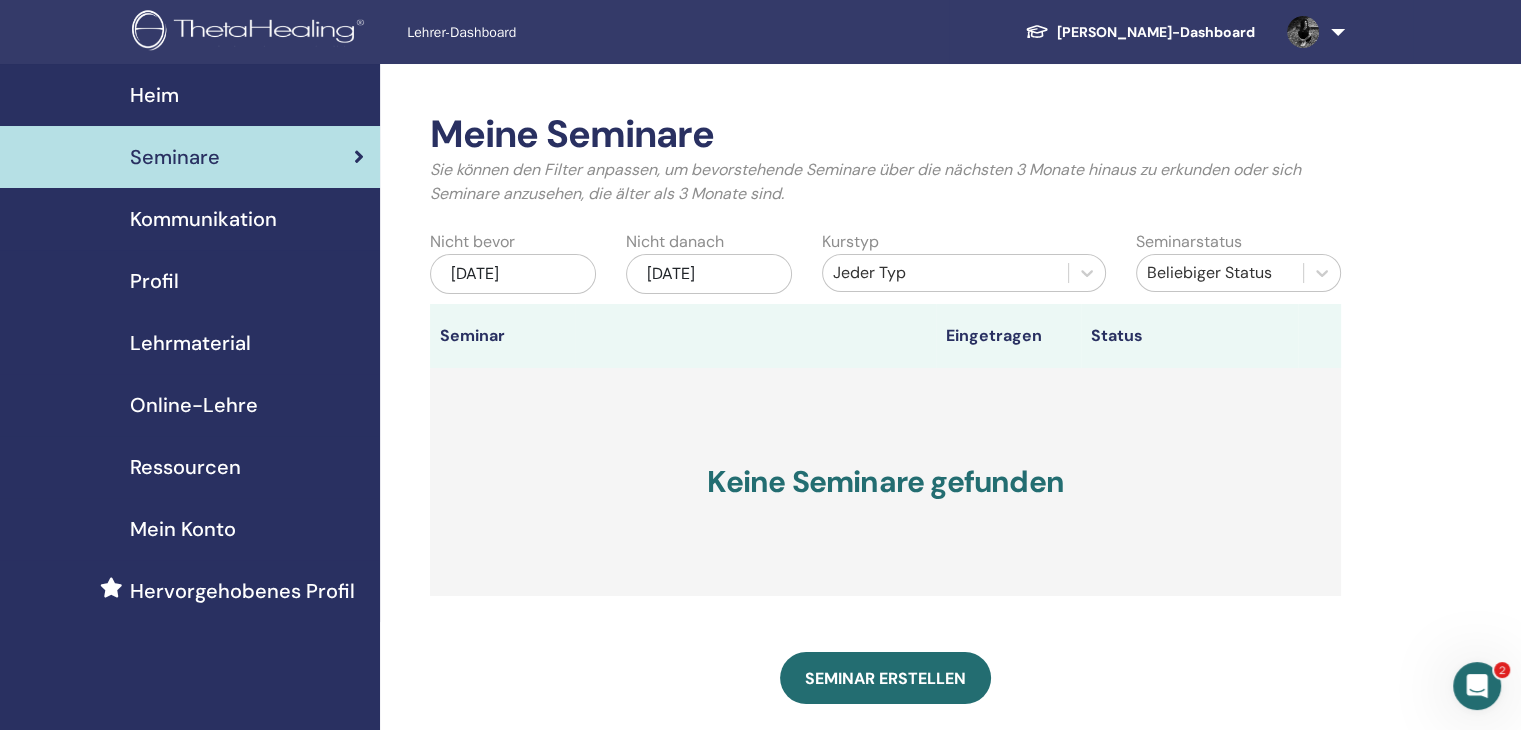 click on "[DATE]" at bounding box center (709, 274) 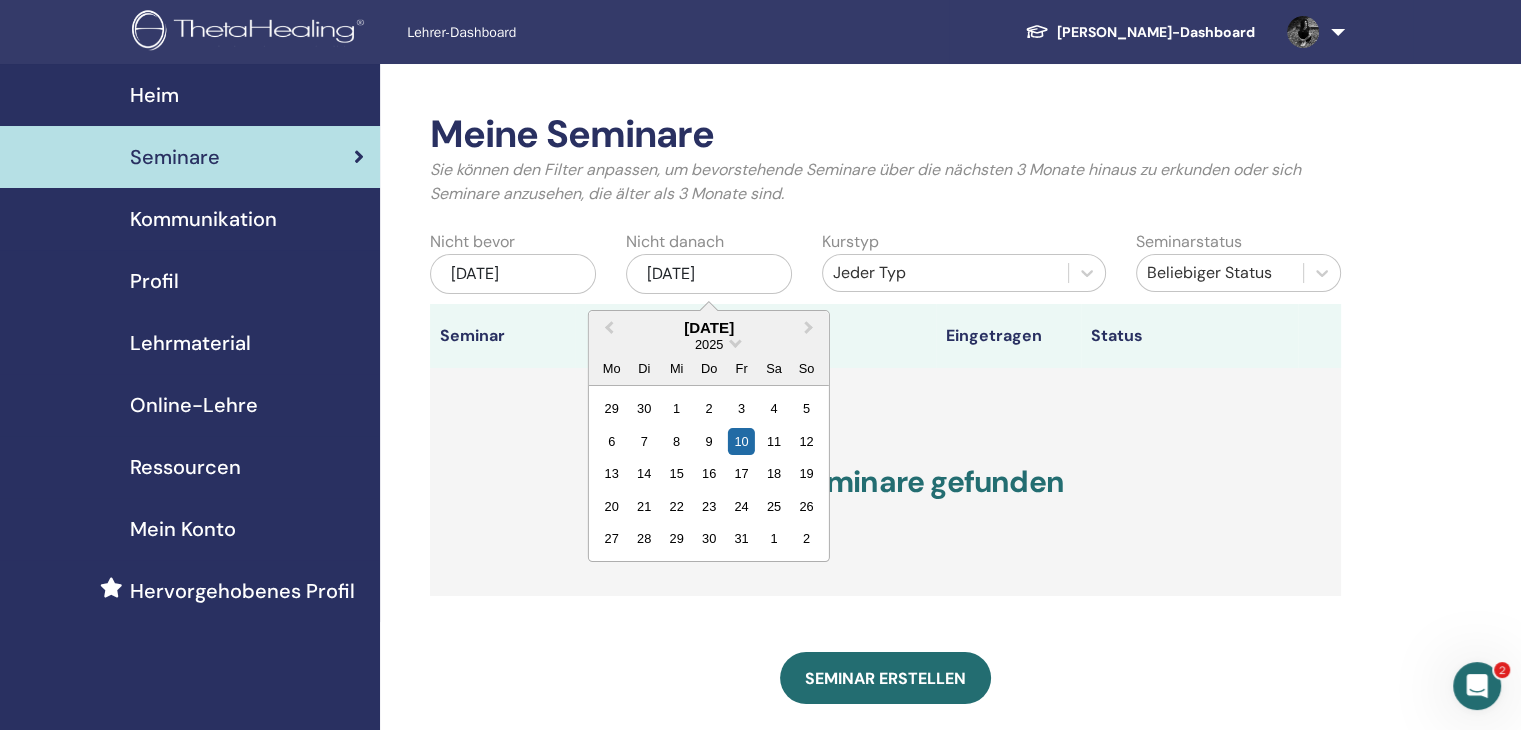 click on "[DATE]" at bounding box center (513, 274) 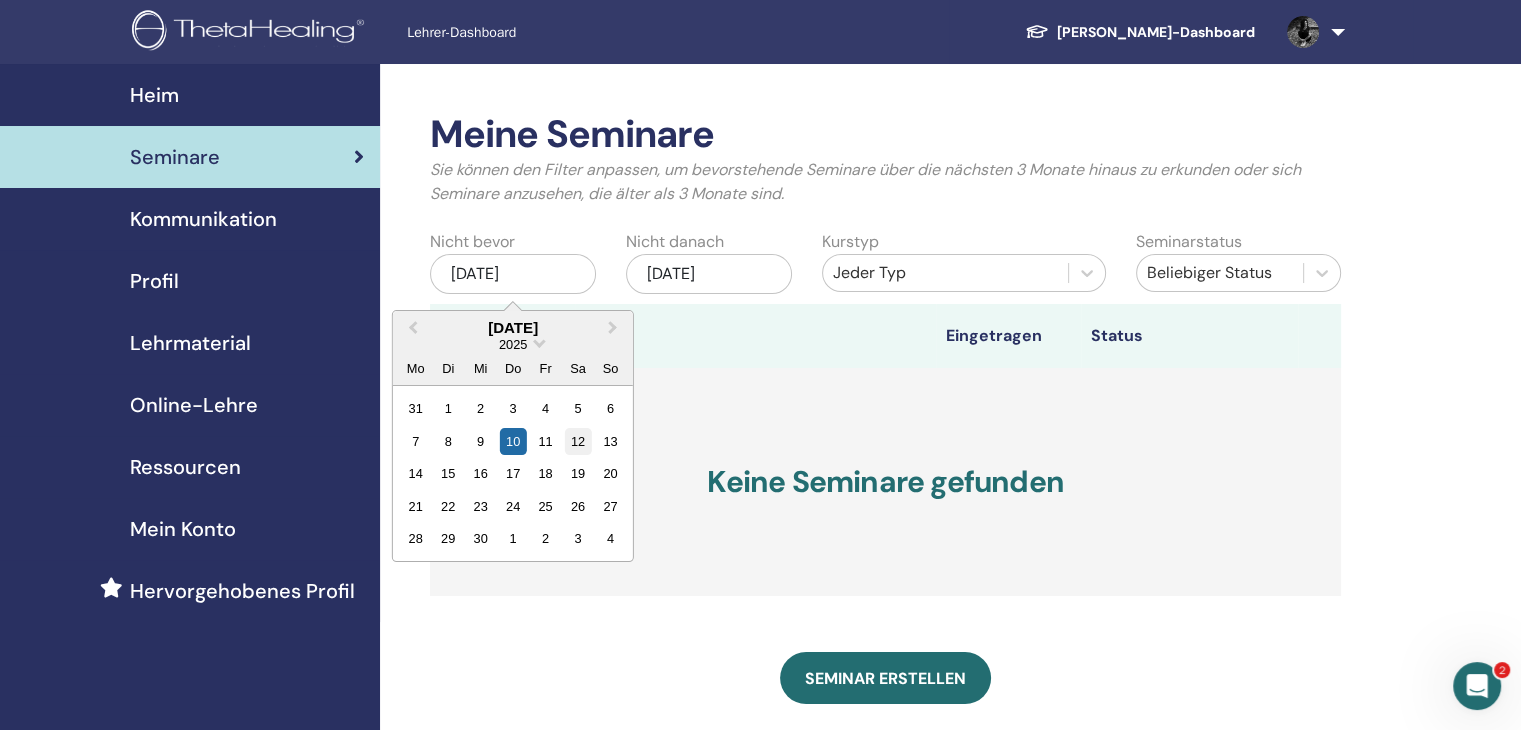 click on "12" at bounding box center [577, 441] 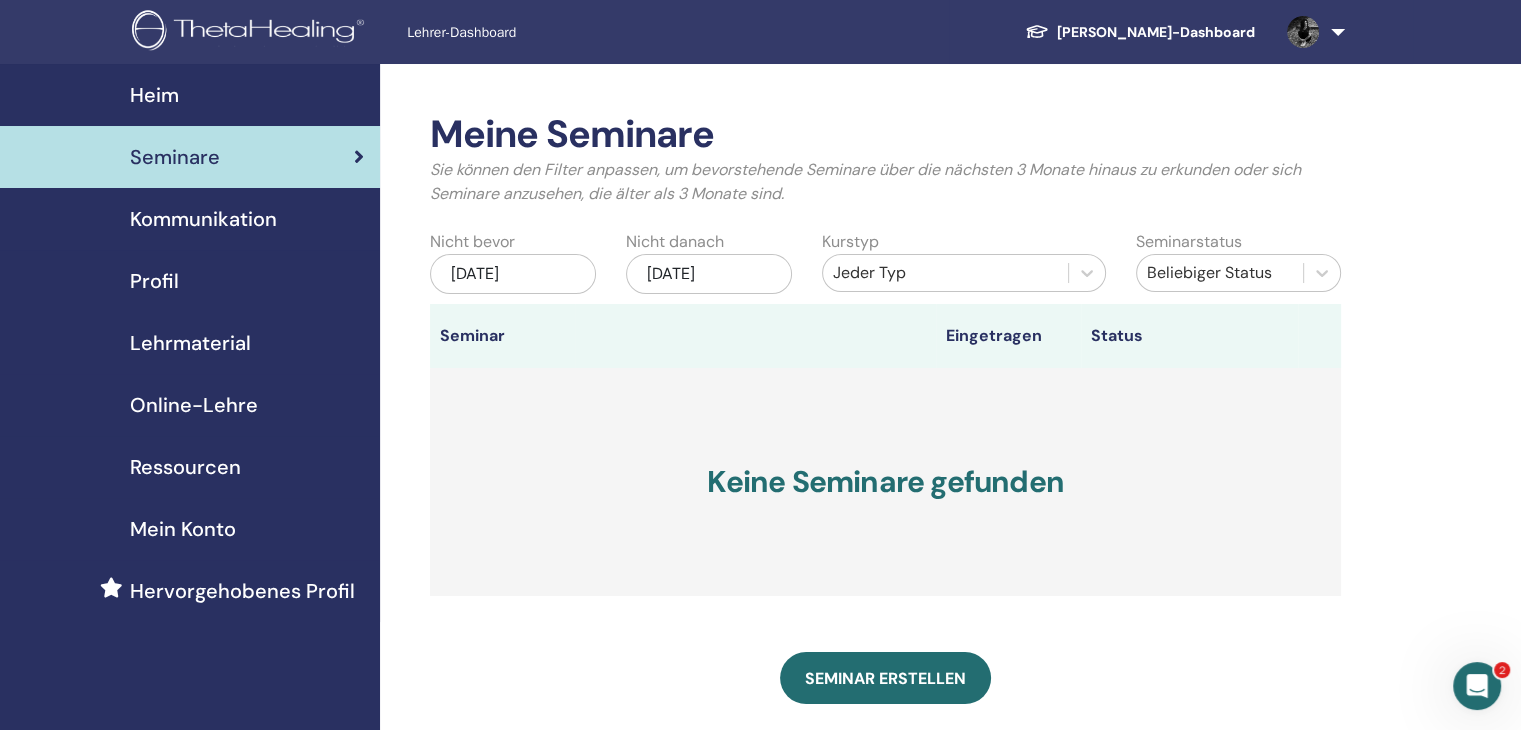 click on "Okt/10, 2025" at bounding box center (709, 274) 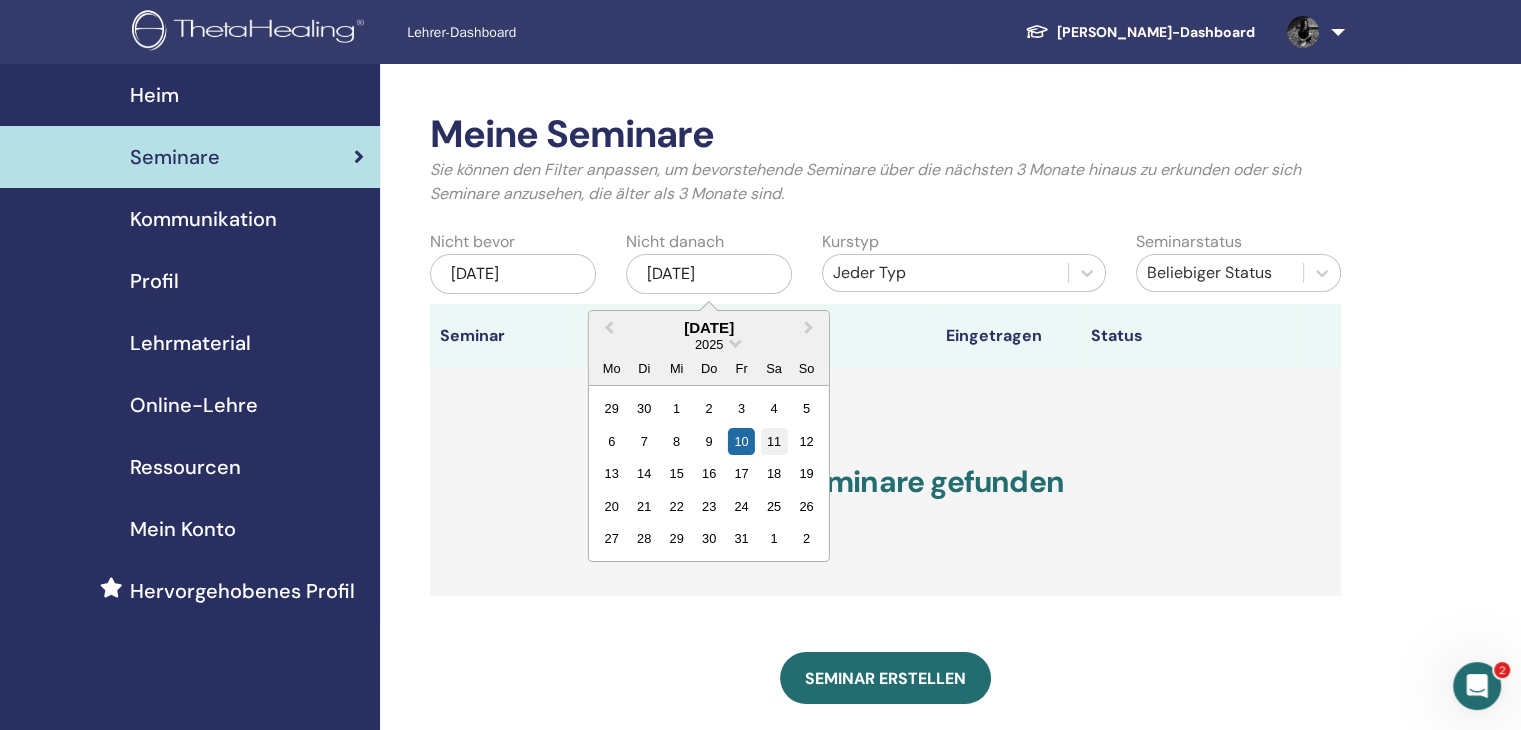 click on "11" at bounding box center [773, 441] 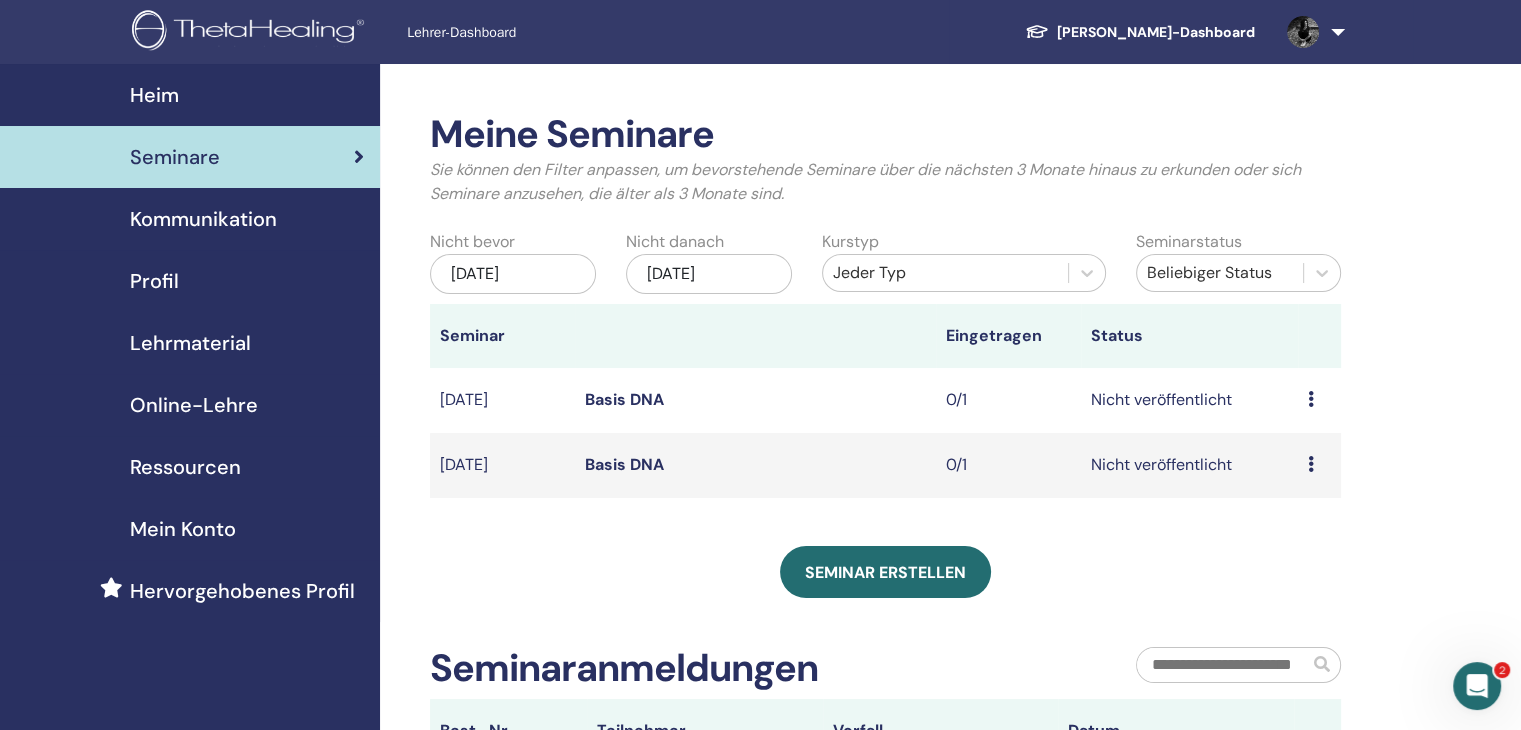 click on "Basis DNA" at bounding box center (624, 399) 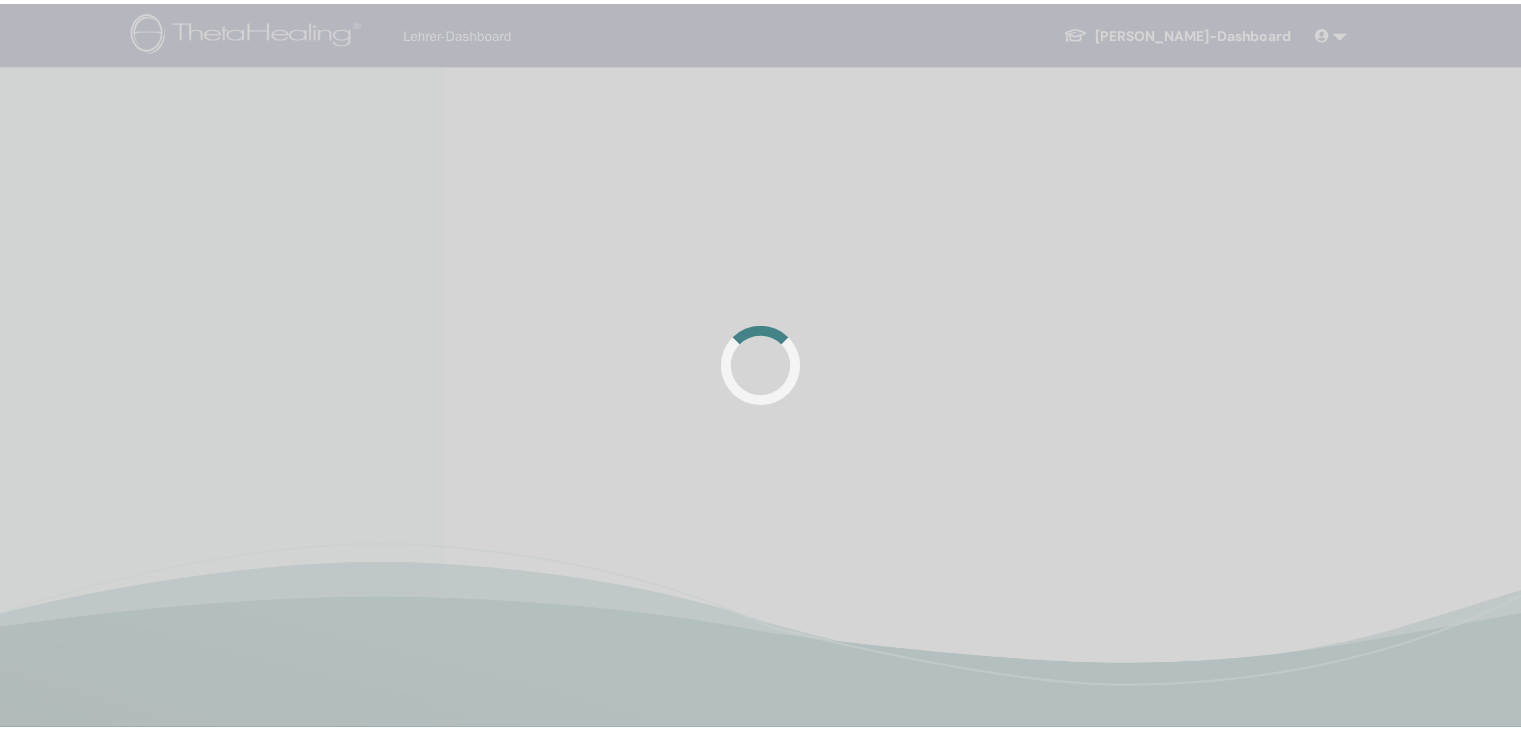 scroll, scrollTop: 0, scrollLeft: 0, axis: both 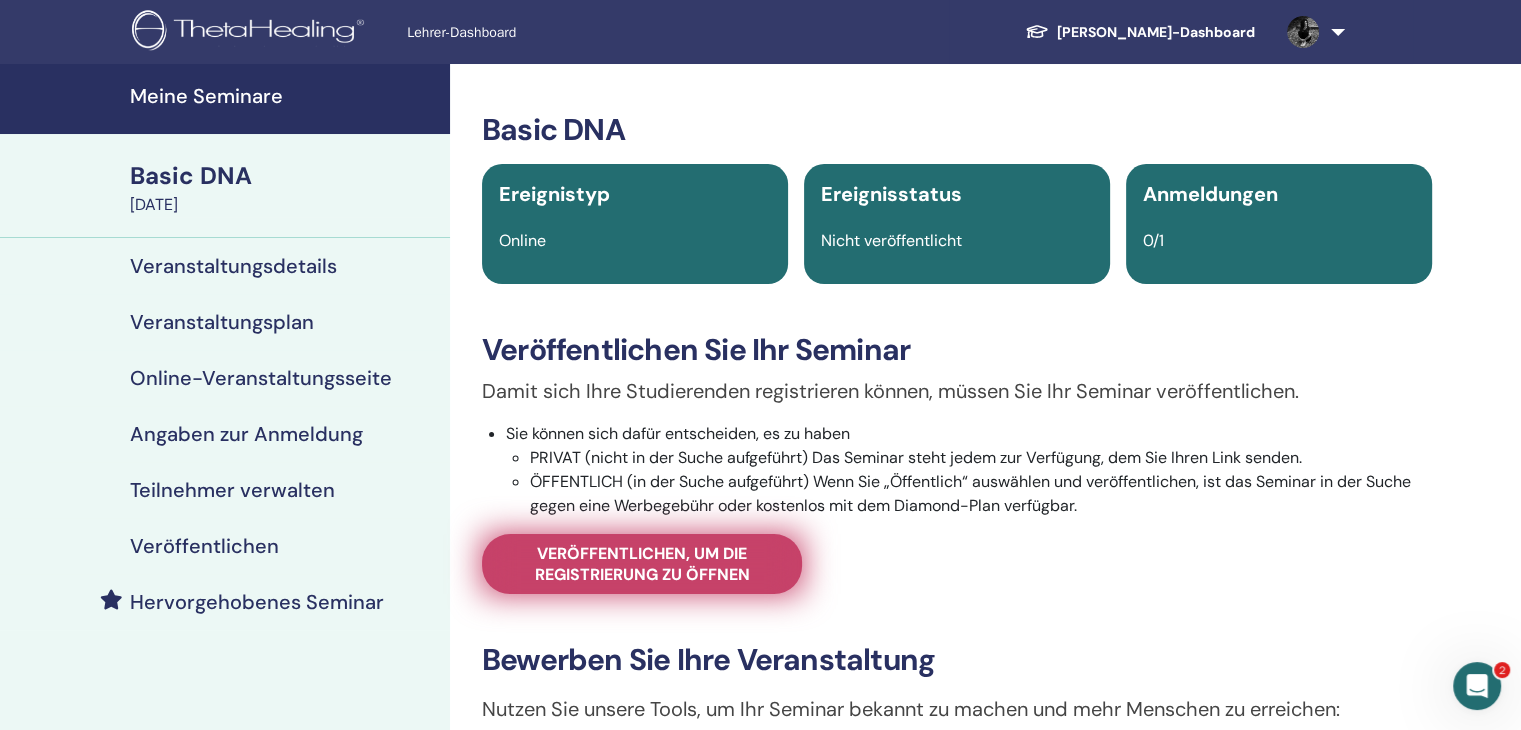 click on "Veröffentlichen, um die Registrierung zu öffnen" at bounding box center (642, 564) 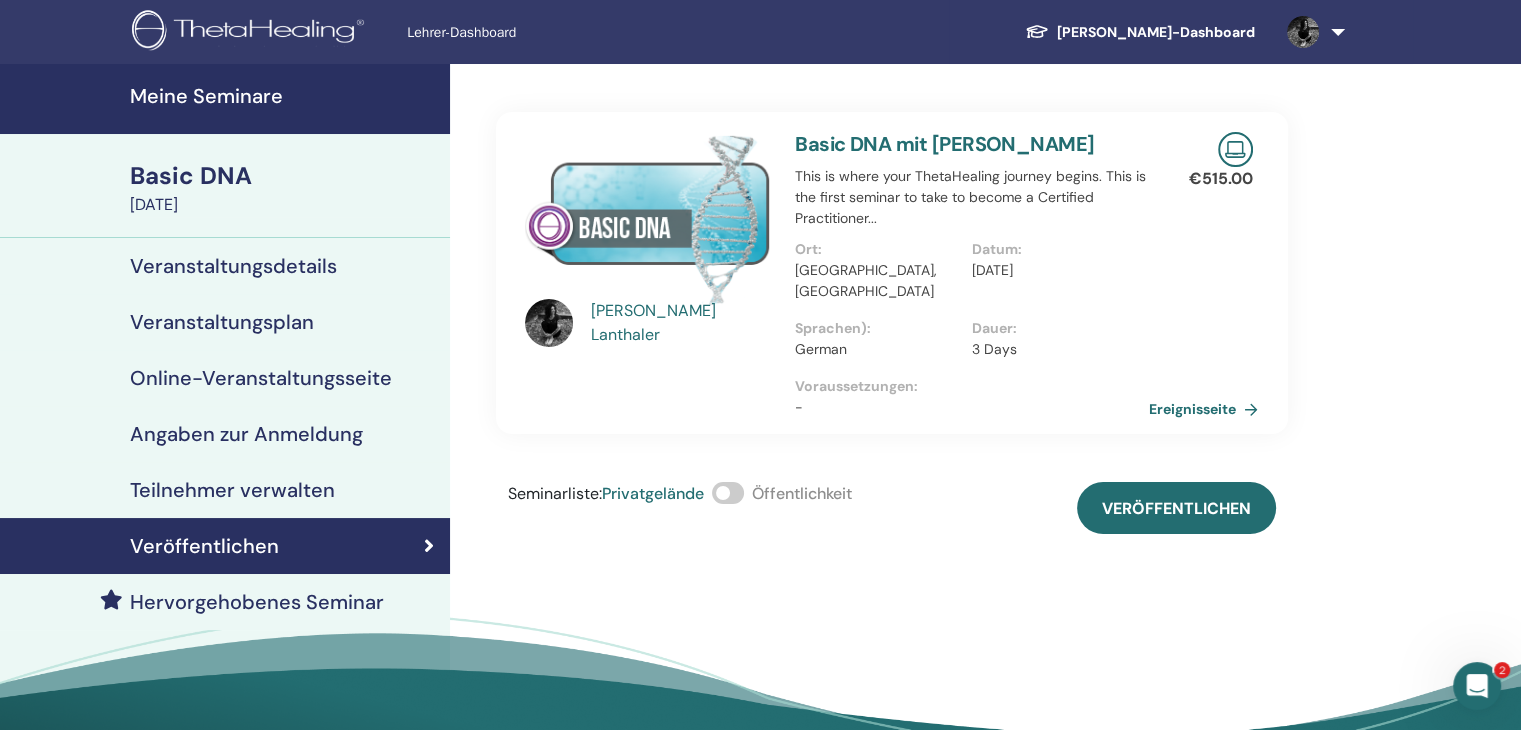 click on "Teilnehmer verwalten" at bounding box center (232, 490) 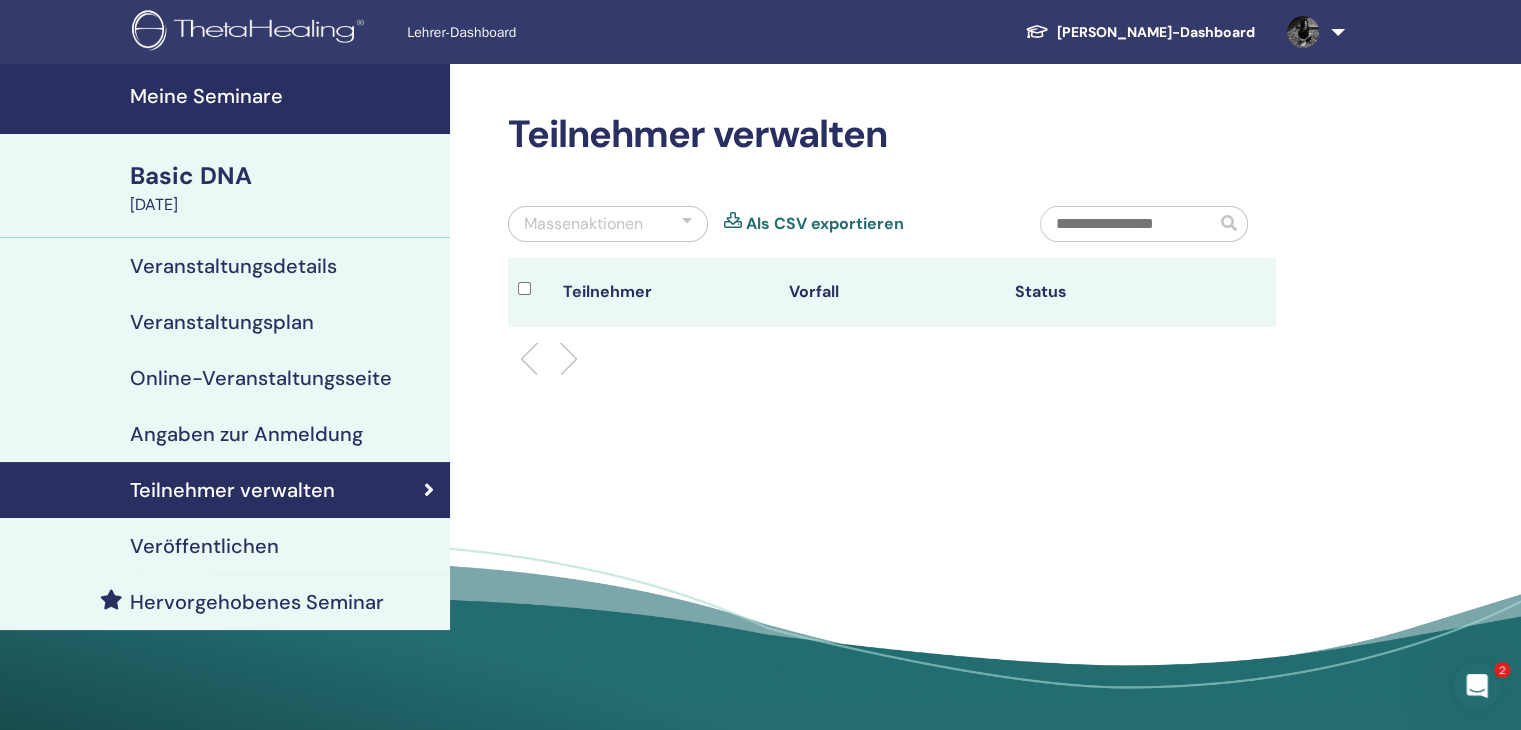 click on "Online-Veranstaltungsseite" at bounding box center (261, 378) 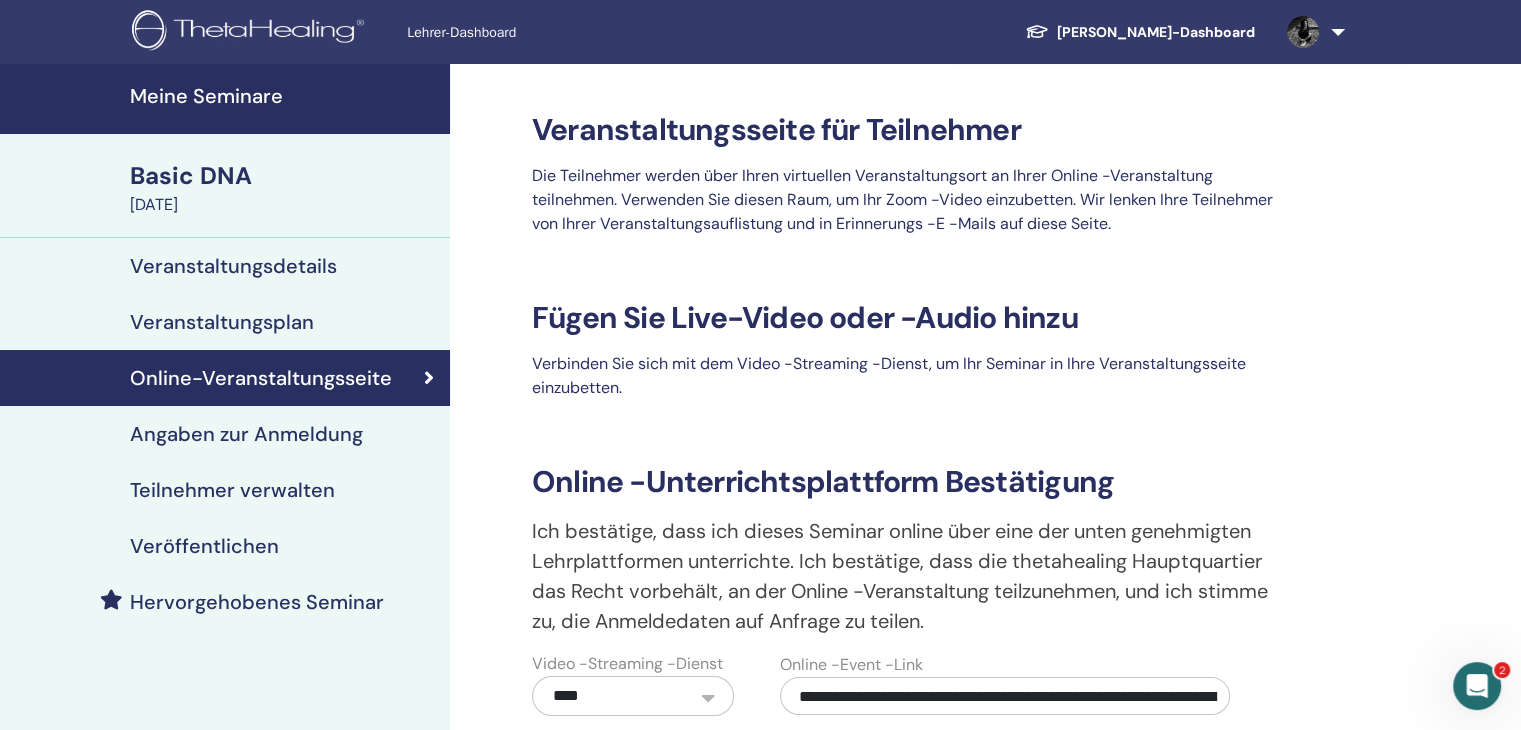 click on "Veranstaltungsdetails" at bounding box center [233, 266] 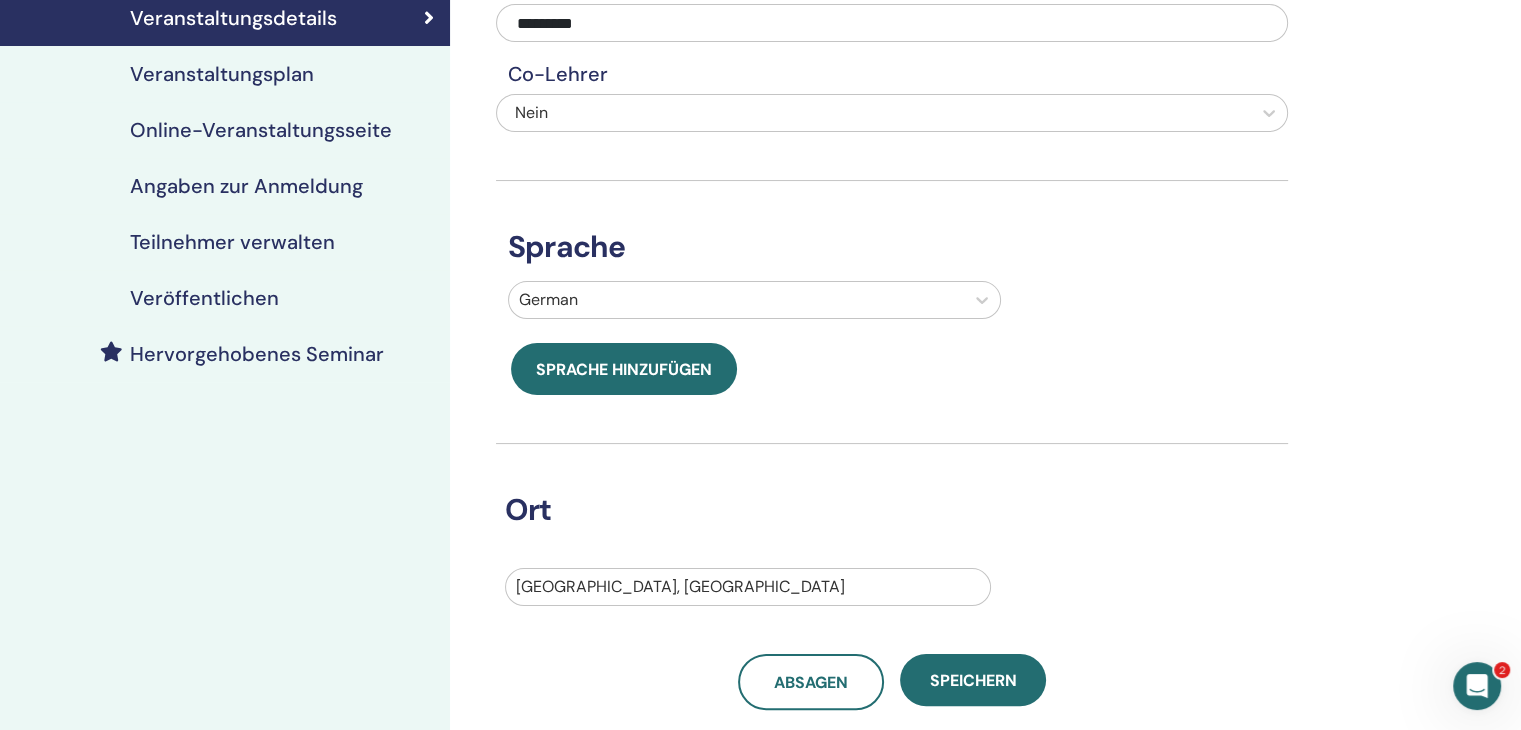 scroll, scrollTop: 200, scrollLeft: 0, axis: vertical 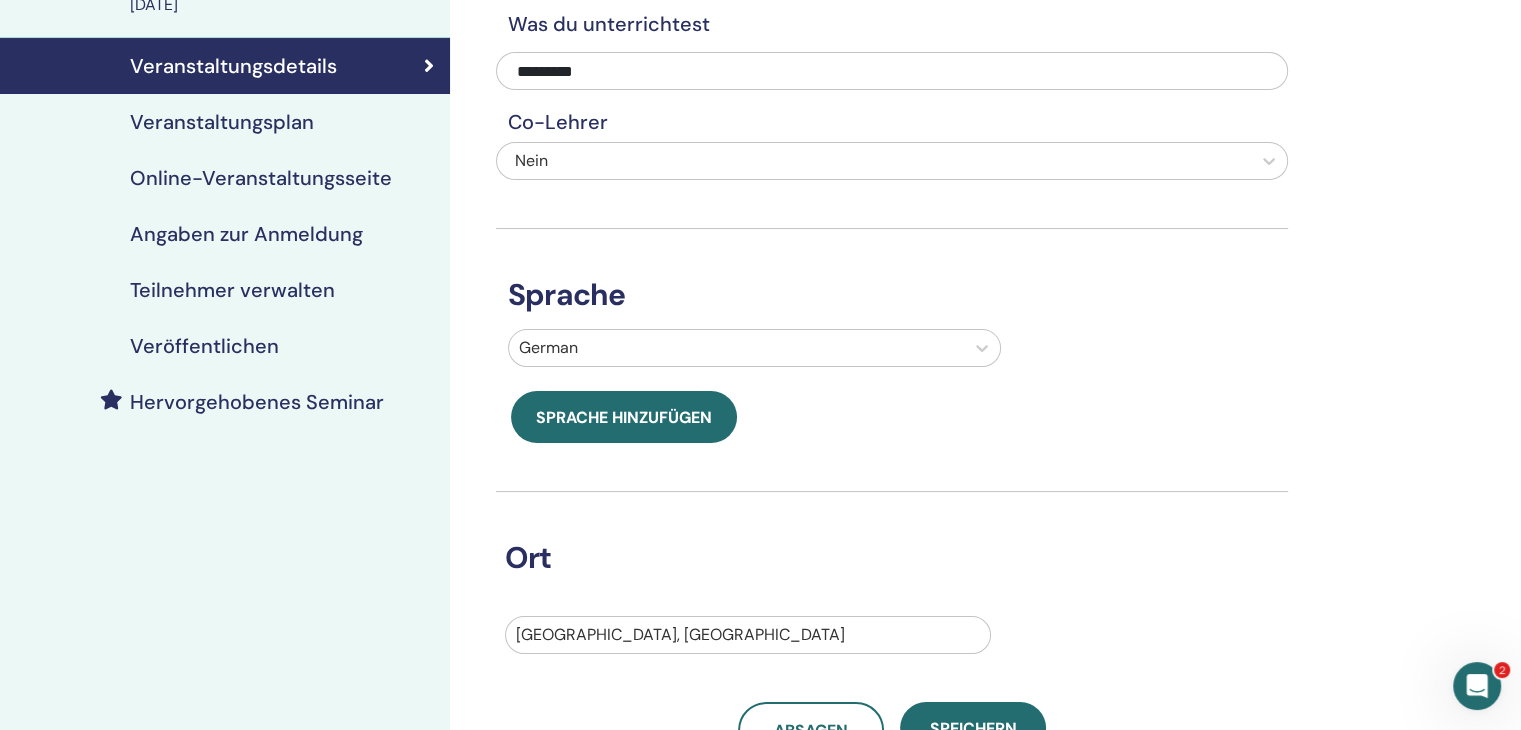 click on "Teilnehmer verwalten" at bounding box center [232, 290] 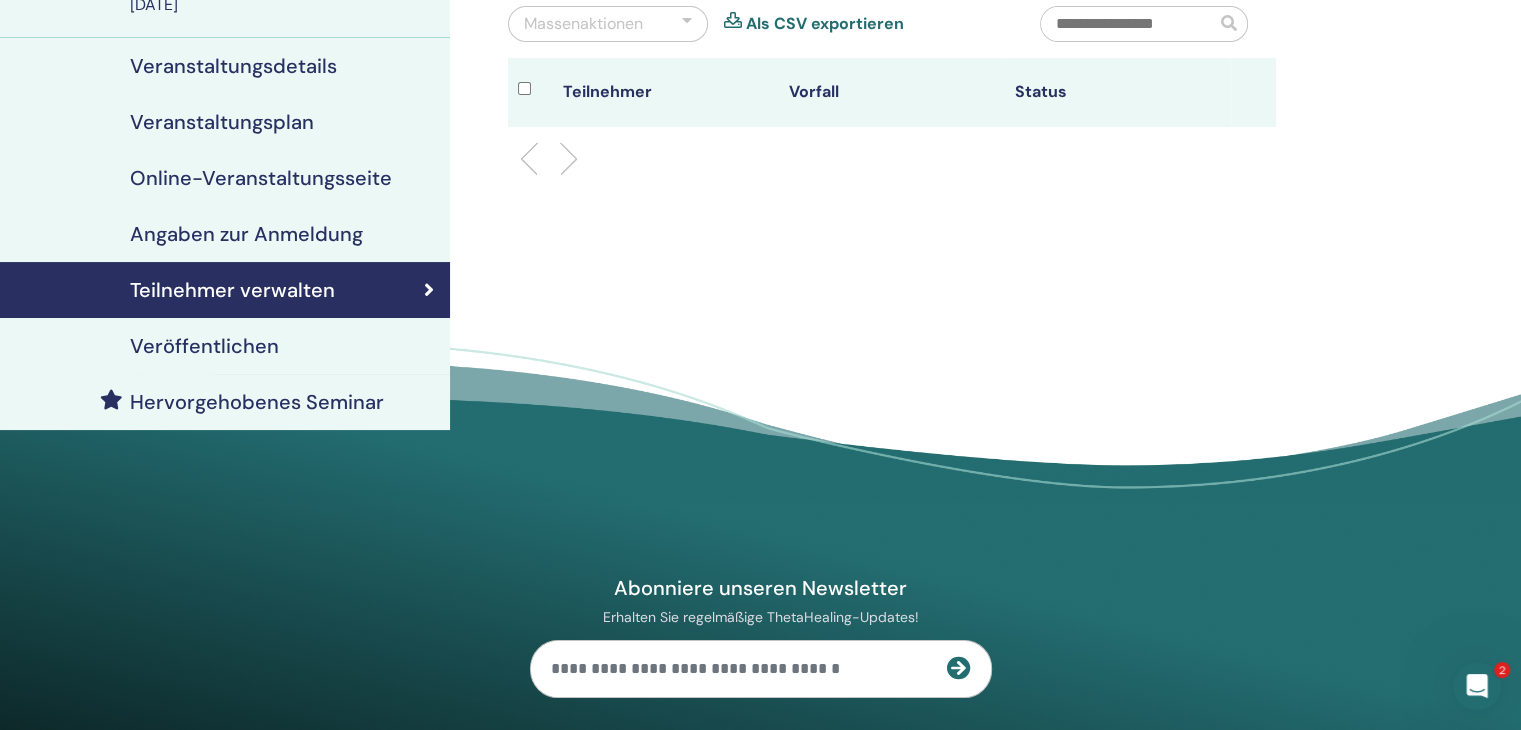 click at bounding box center (892, 159) 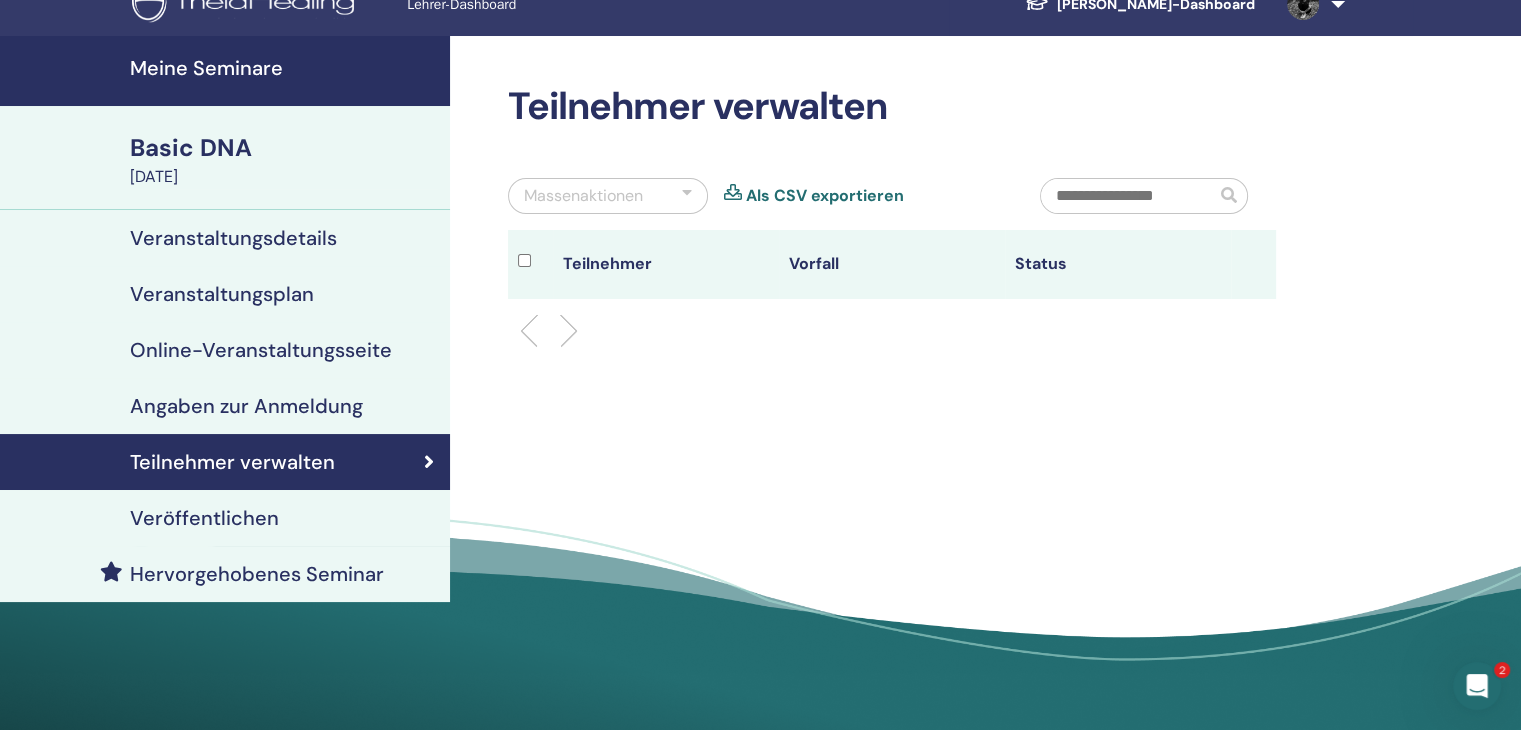 scroll, scrollTop: 0, scrollLeft: 0, axis: both 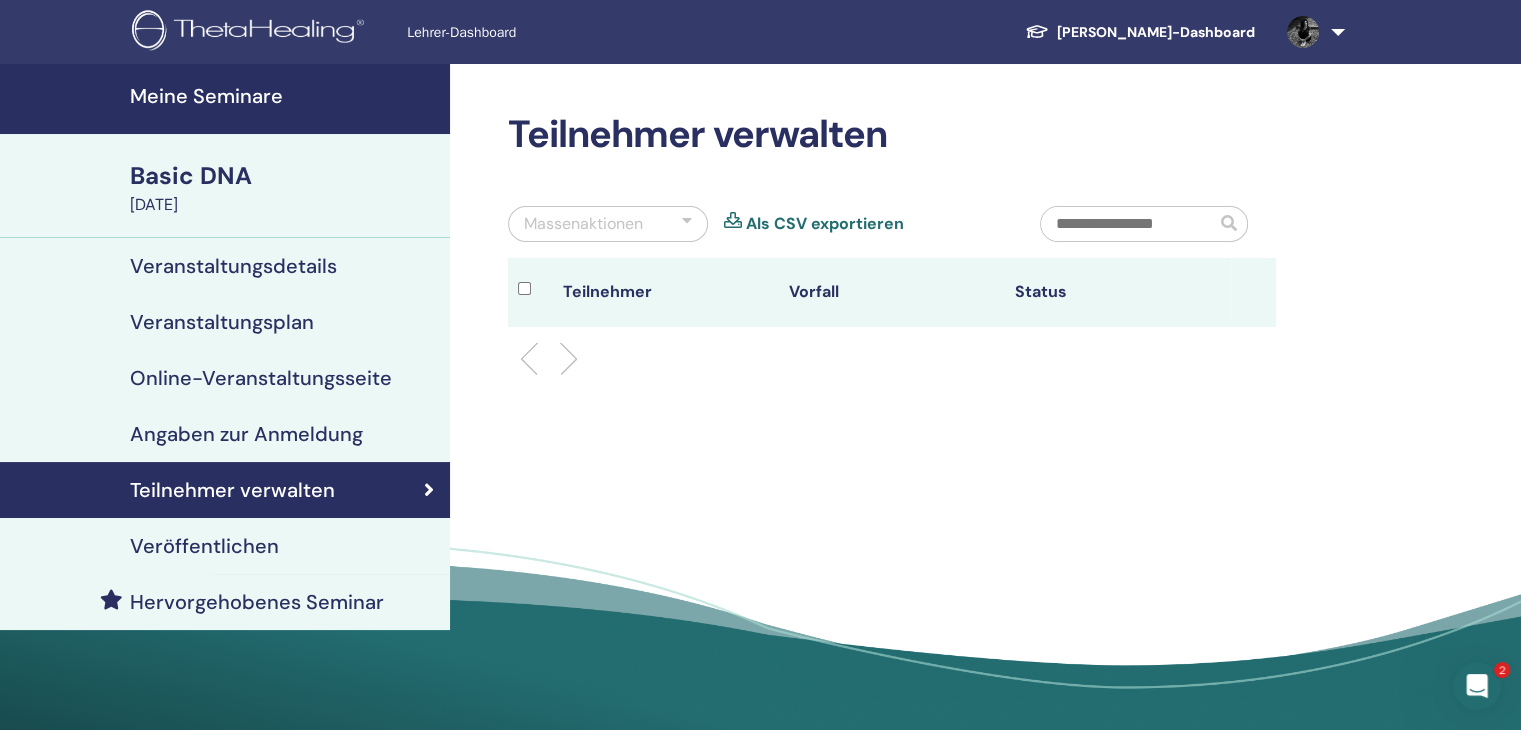 click on "Veranstaltungsdetails" at bounding box center [233, 266] 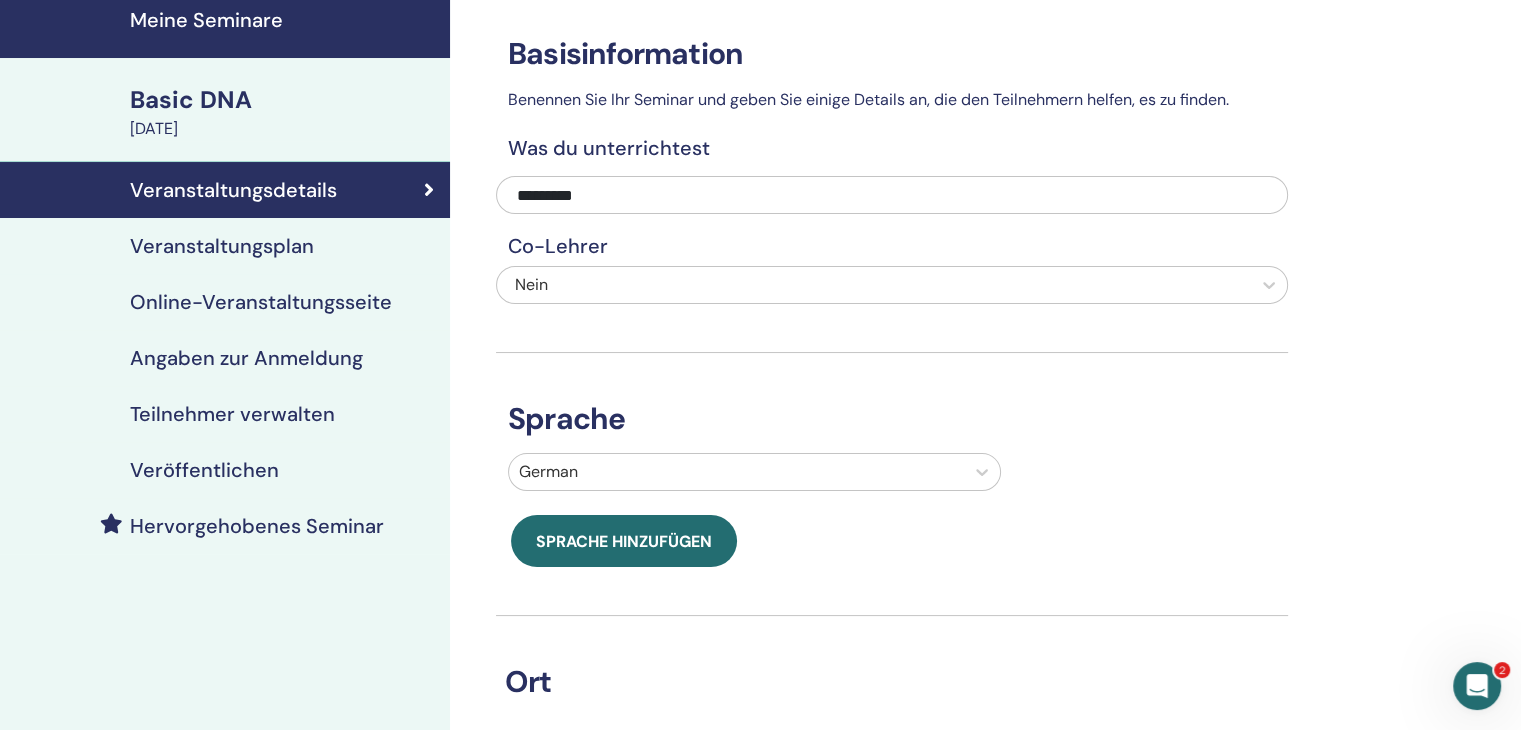 scroll, scrollTop: 0, scrollLeft: 0, axis: both 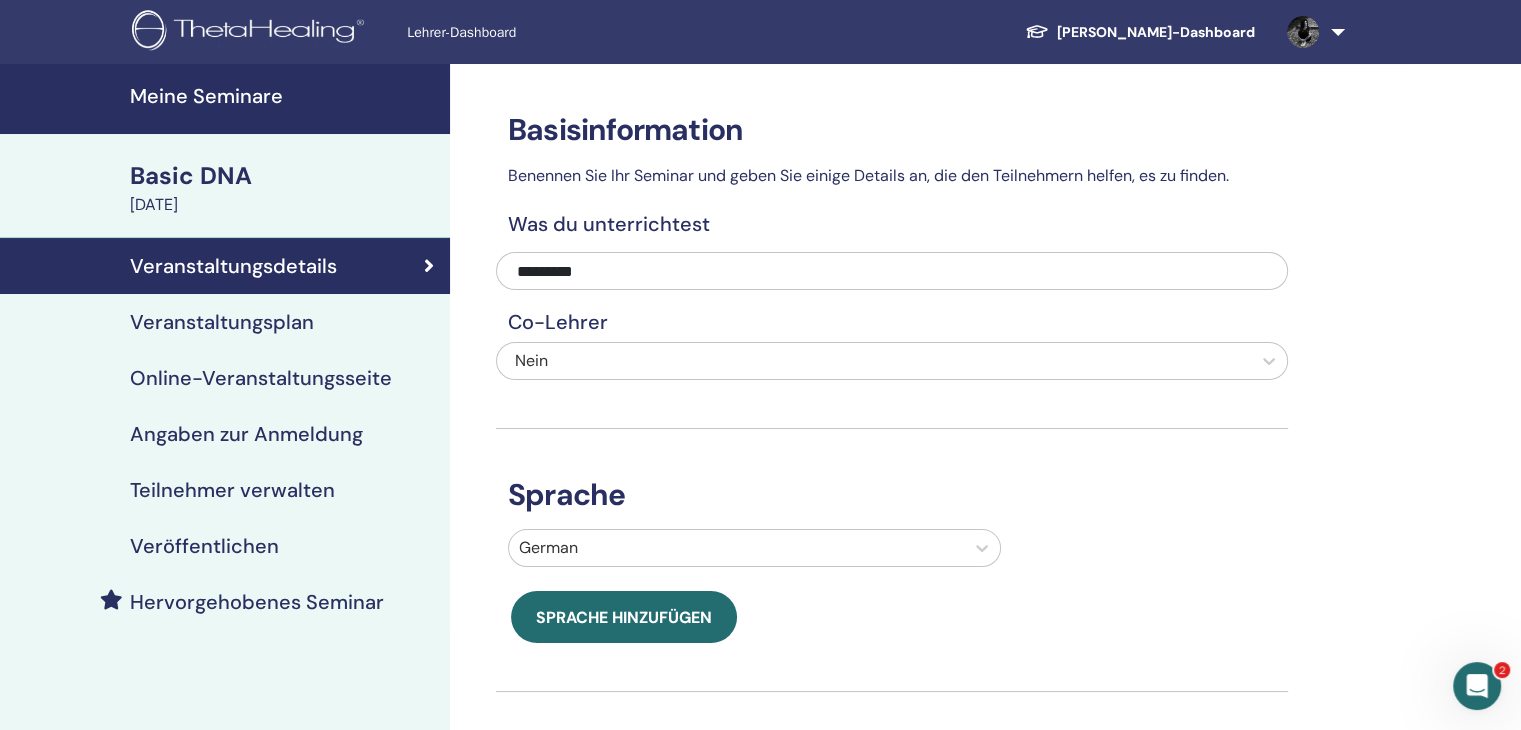 click on "Veranstaltungsplan" at bounding box center [222, 322] 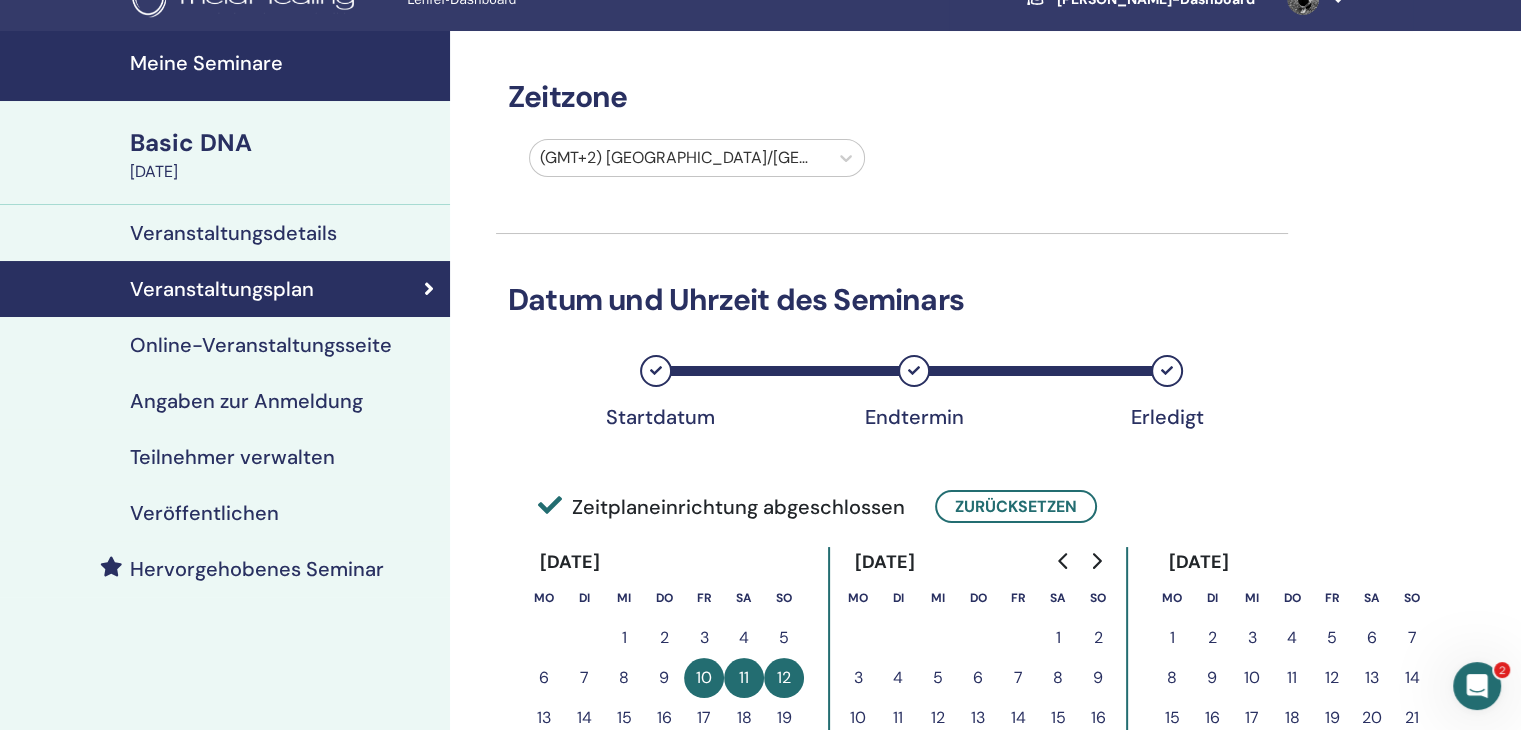 scroll, scrollTop: 0, scrollLeft: 0, axis: both 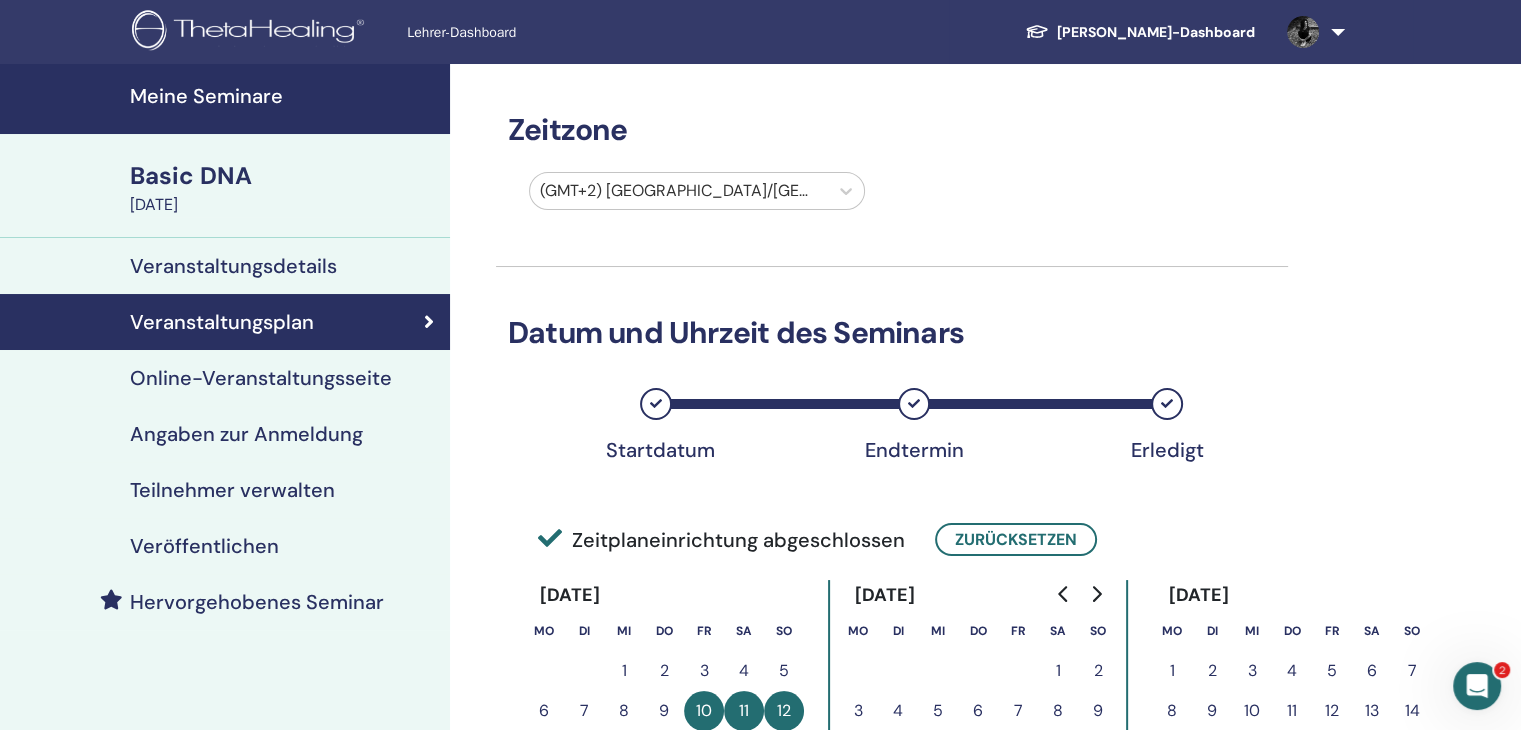 click on "Online-Veranstaltungsseite" at bounding box center (261, 378) 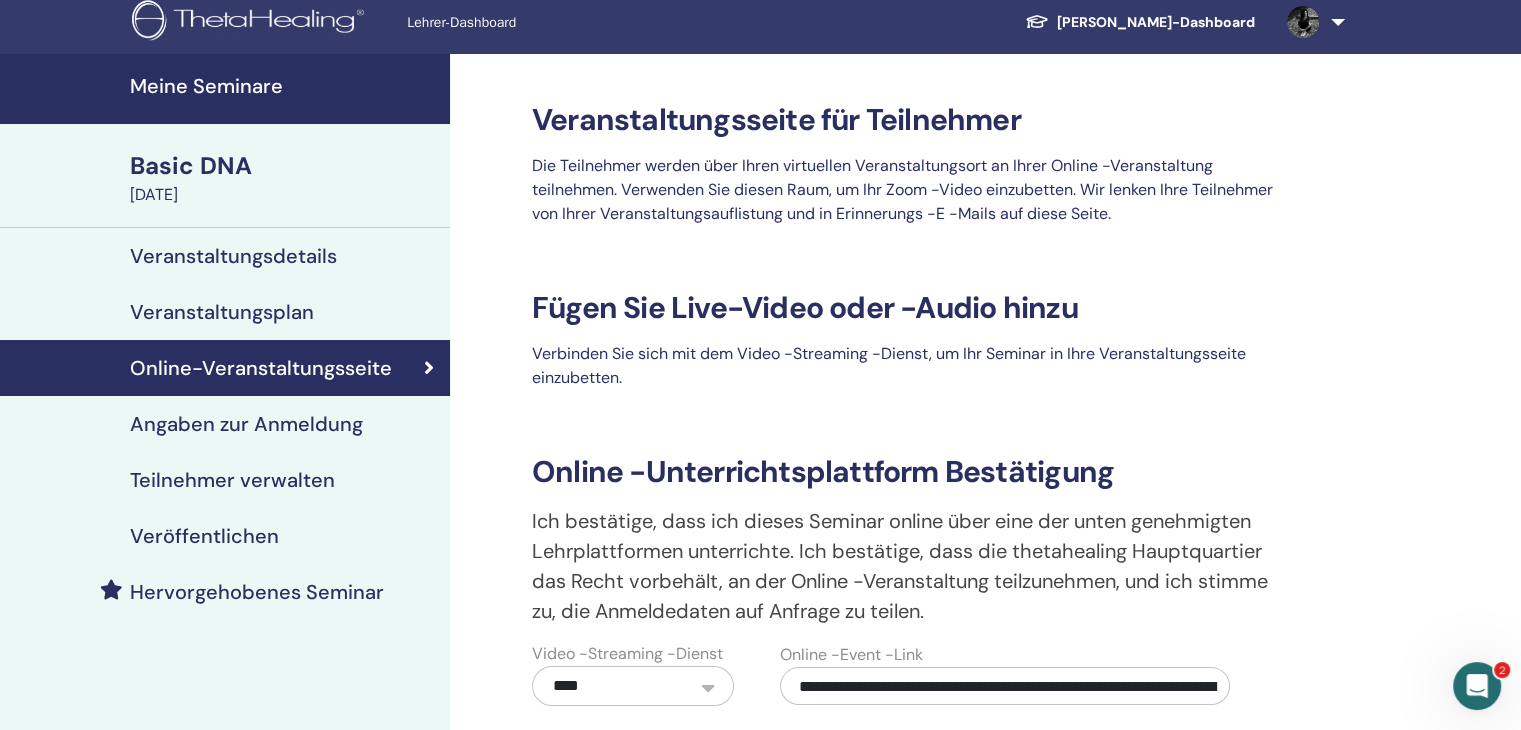 scroll, scrollTop: 0, scrollLeft: 0, axis: both 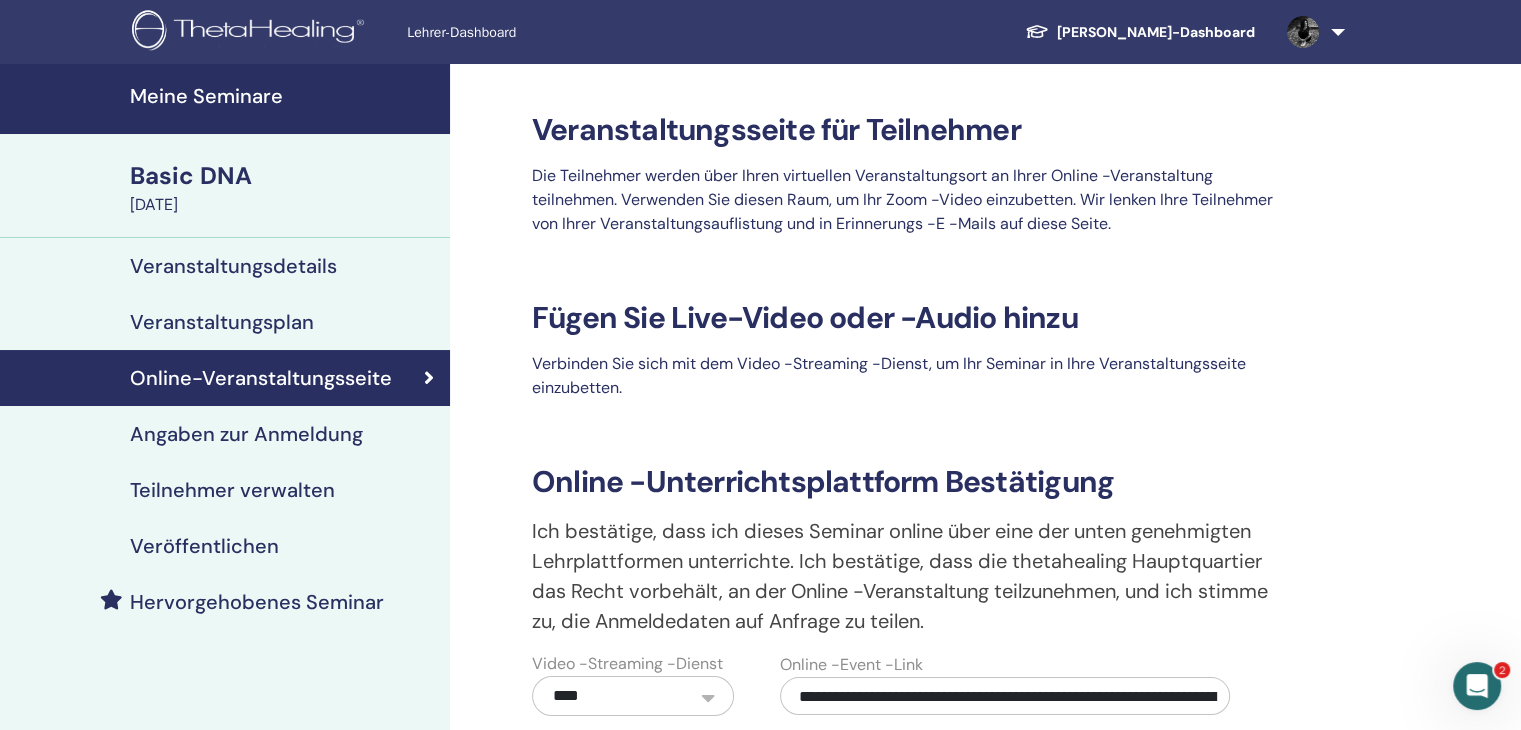 click on "Angaben zur Anmeldung" at bounding box center [246, 434] 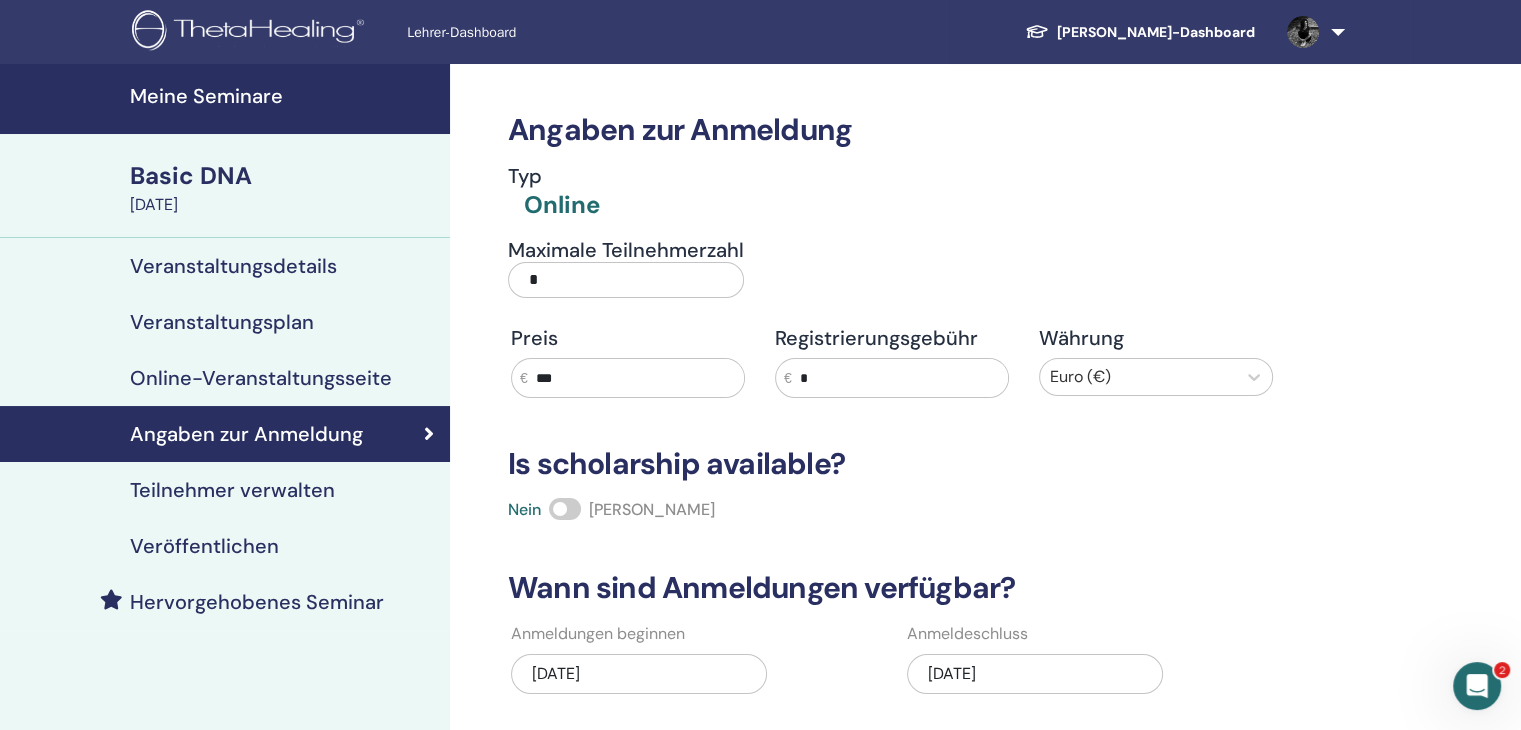 click on "*" at bounding box center [626, 280] 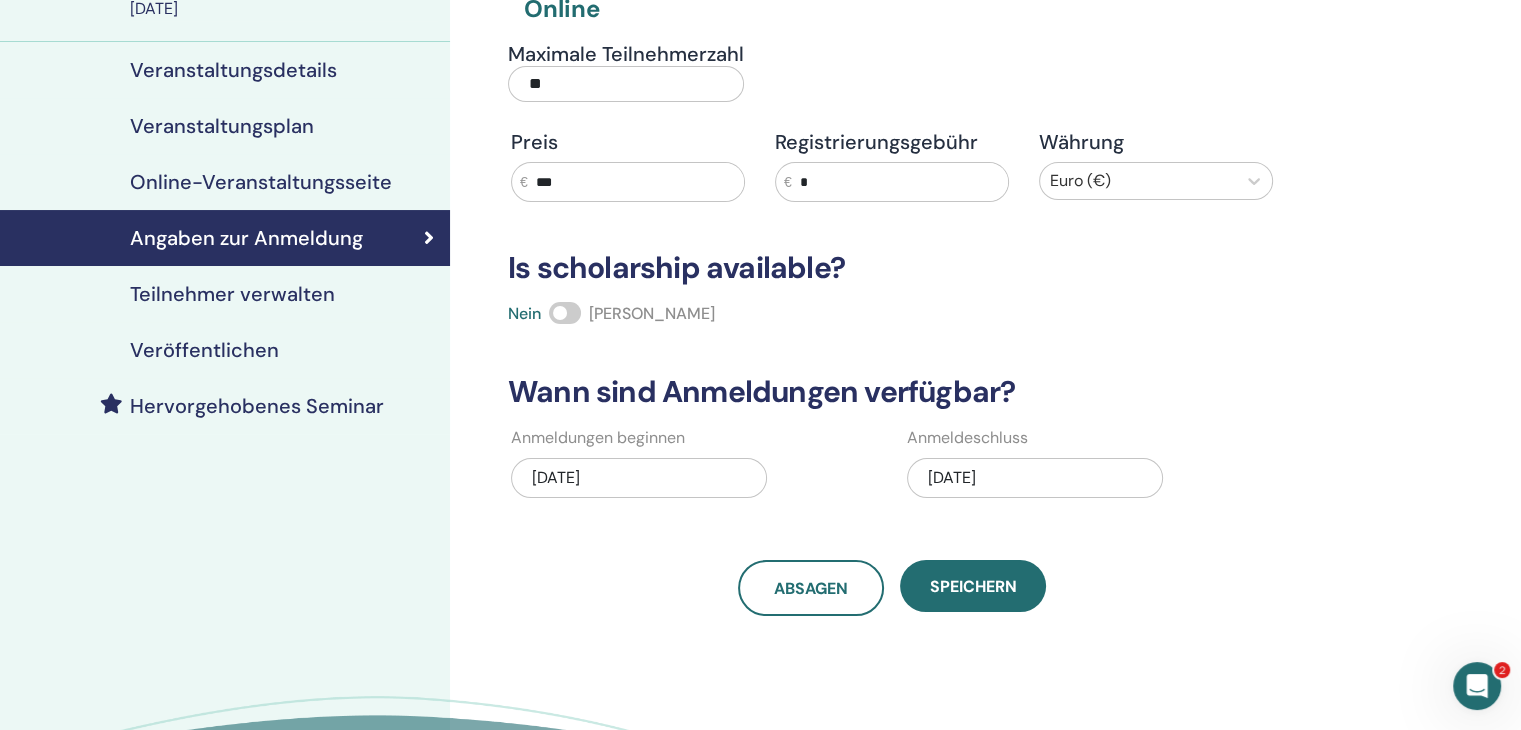 scroll, scrollTop: 200, scrollLeft: 0, axis: vertical 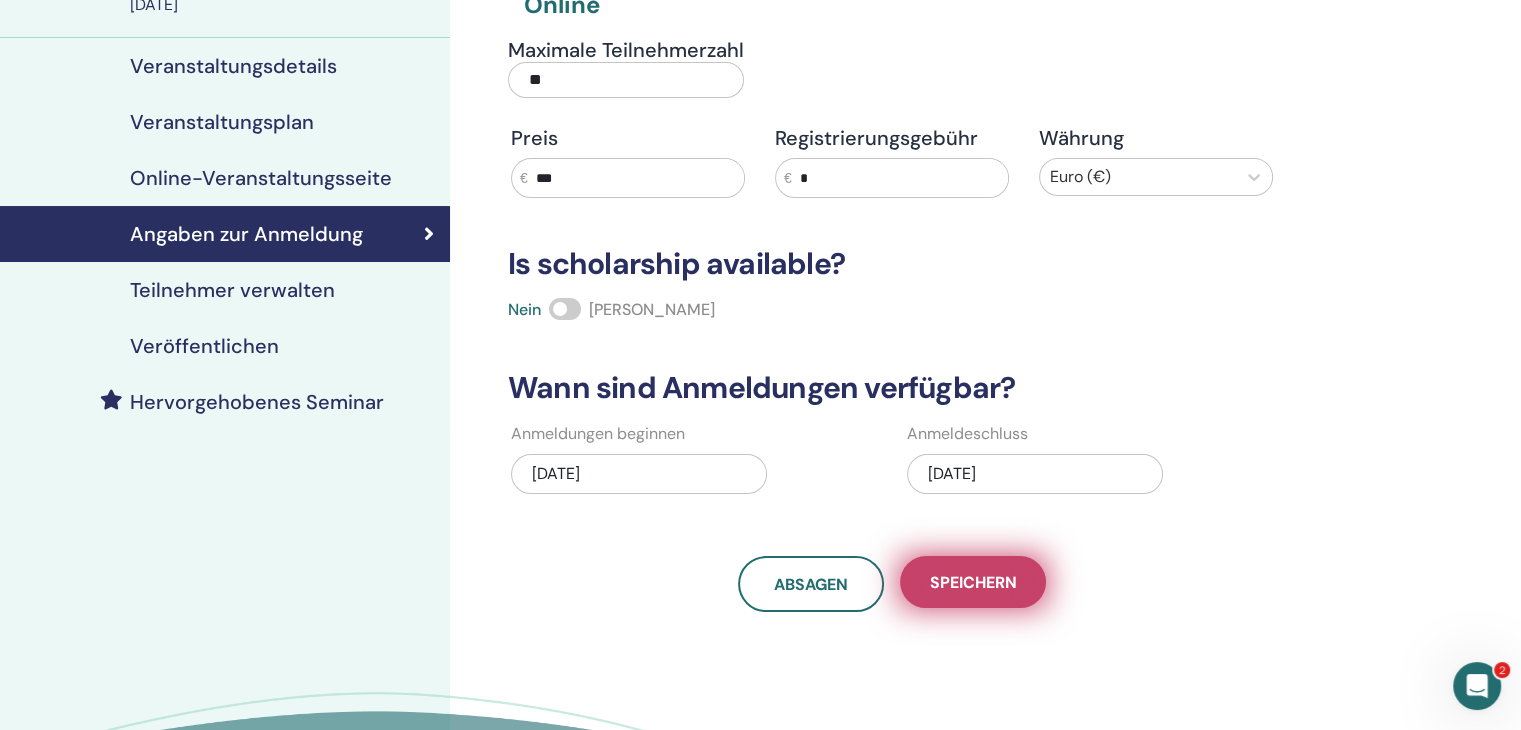 type on "**" 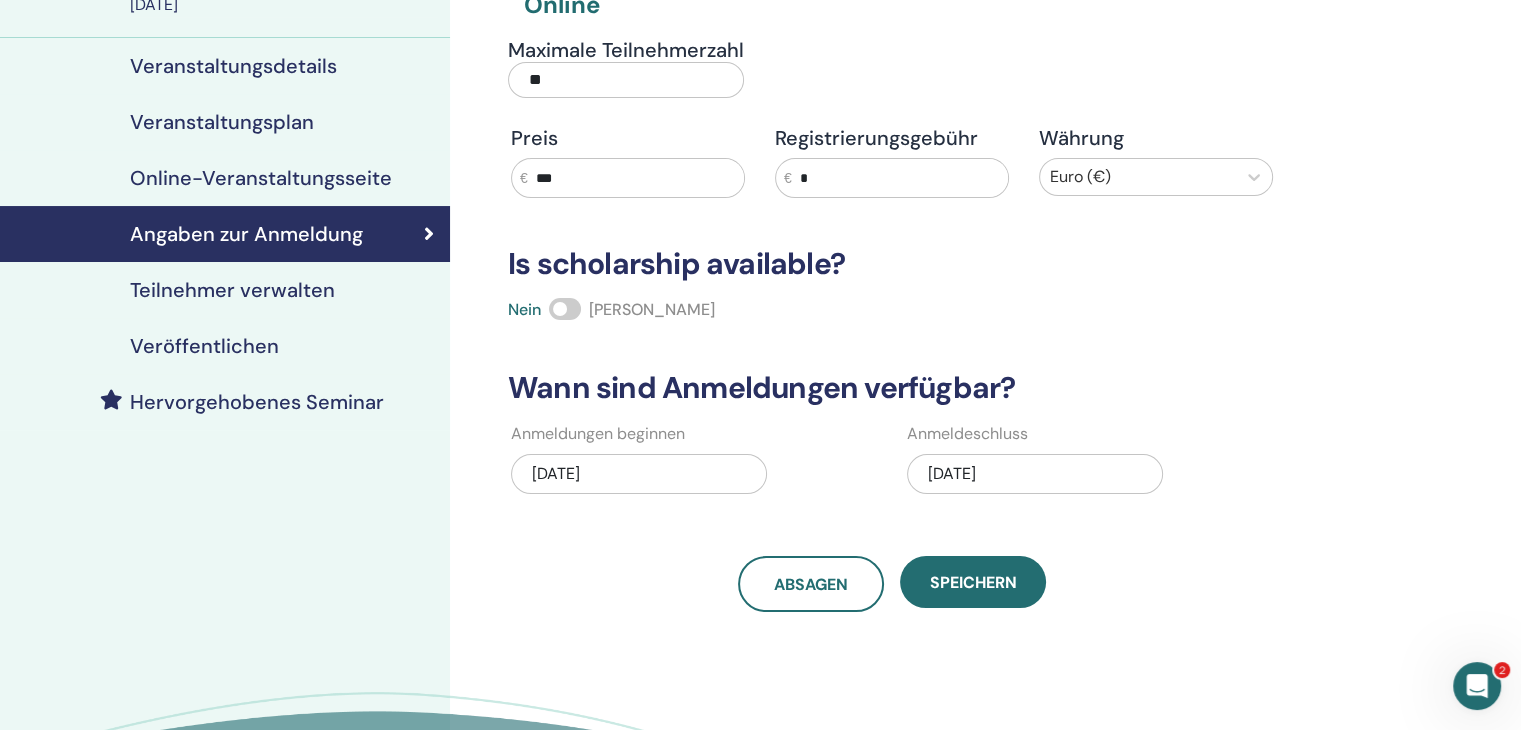 click on "Veröffentlichen" at bounding box center [204, 346] 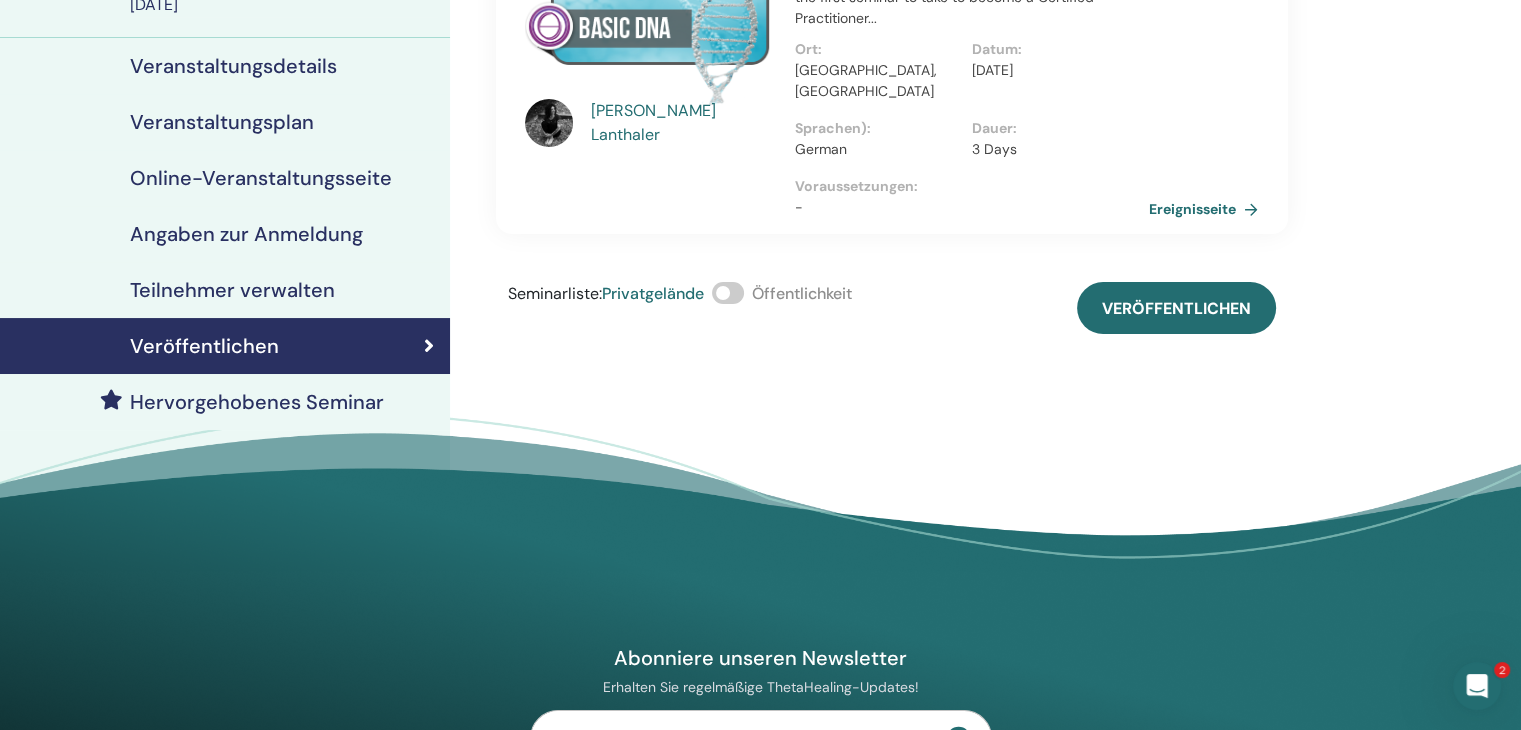 click at bounding box center (728, 293) 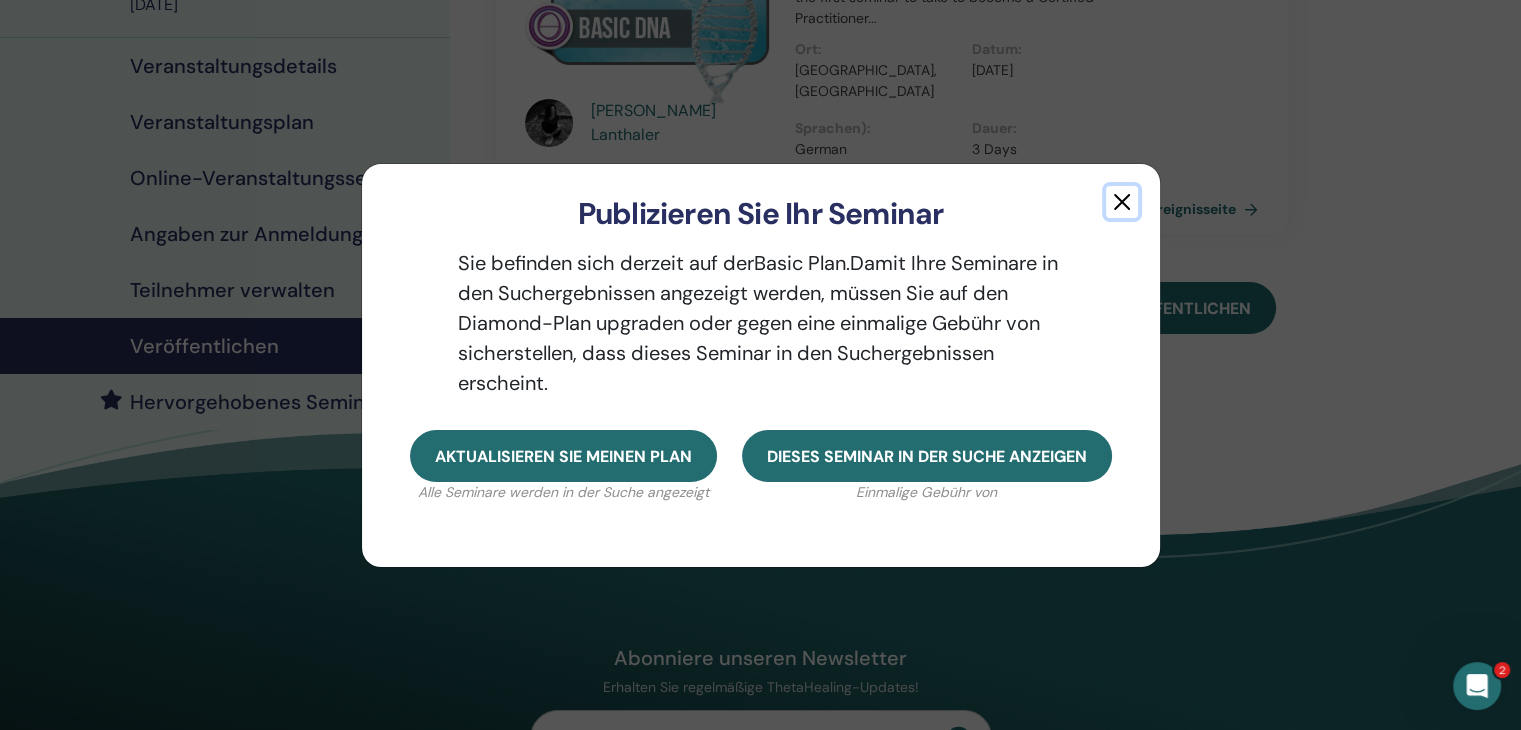 click at bounding box center [1122, 202] 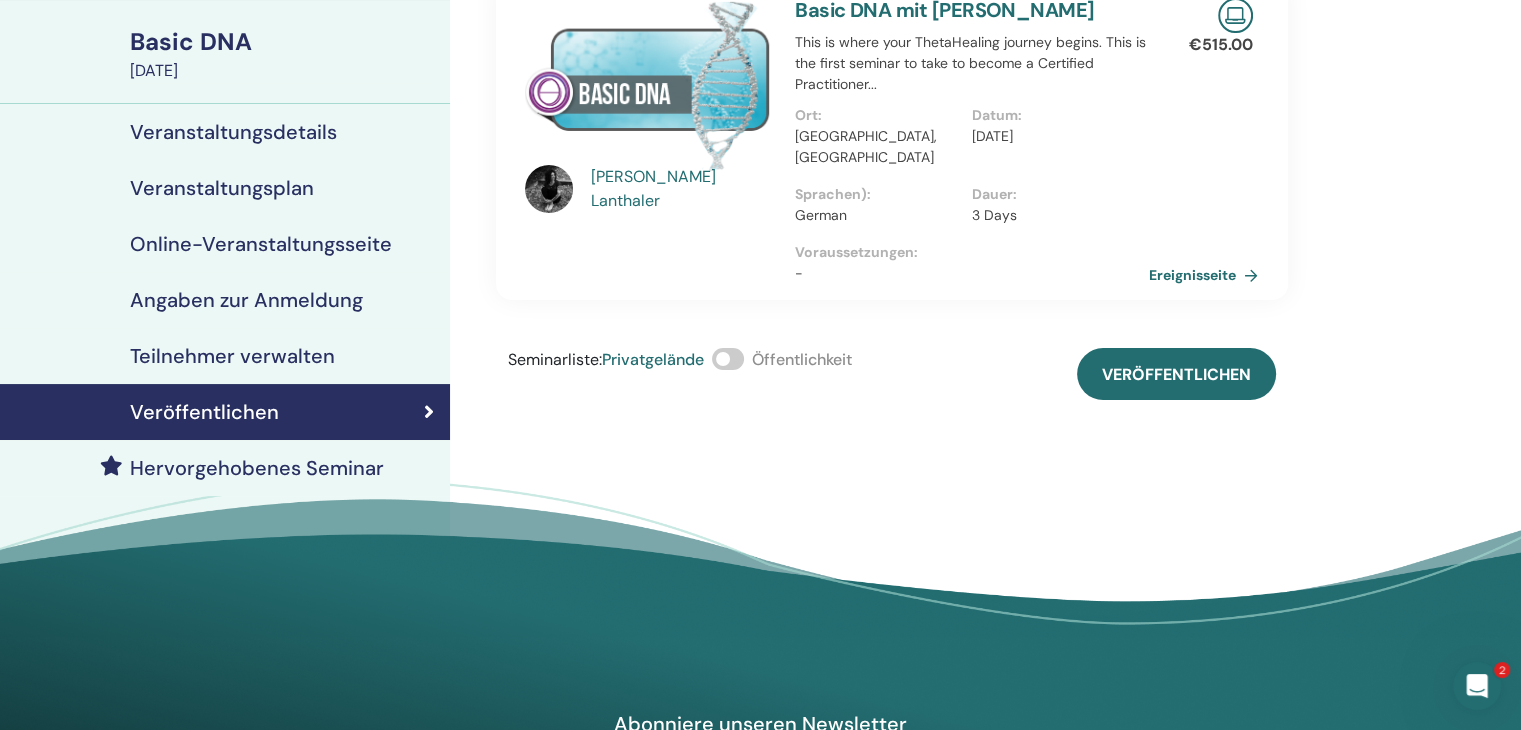 scroll, scrollTop: 100, scrollLeft: 0, axis: vertical 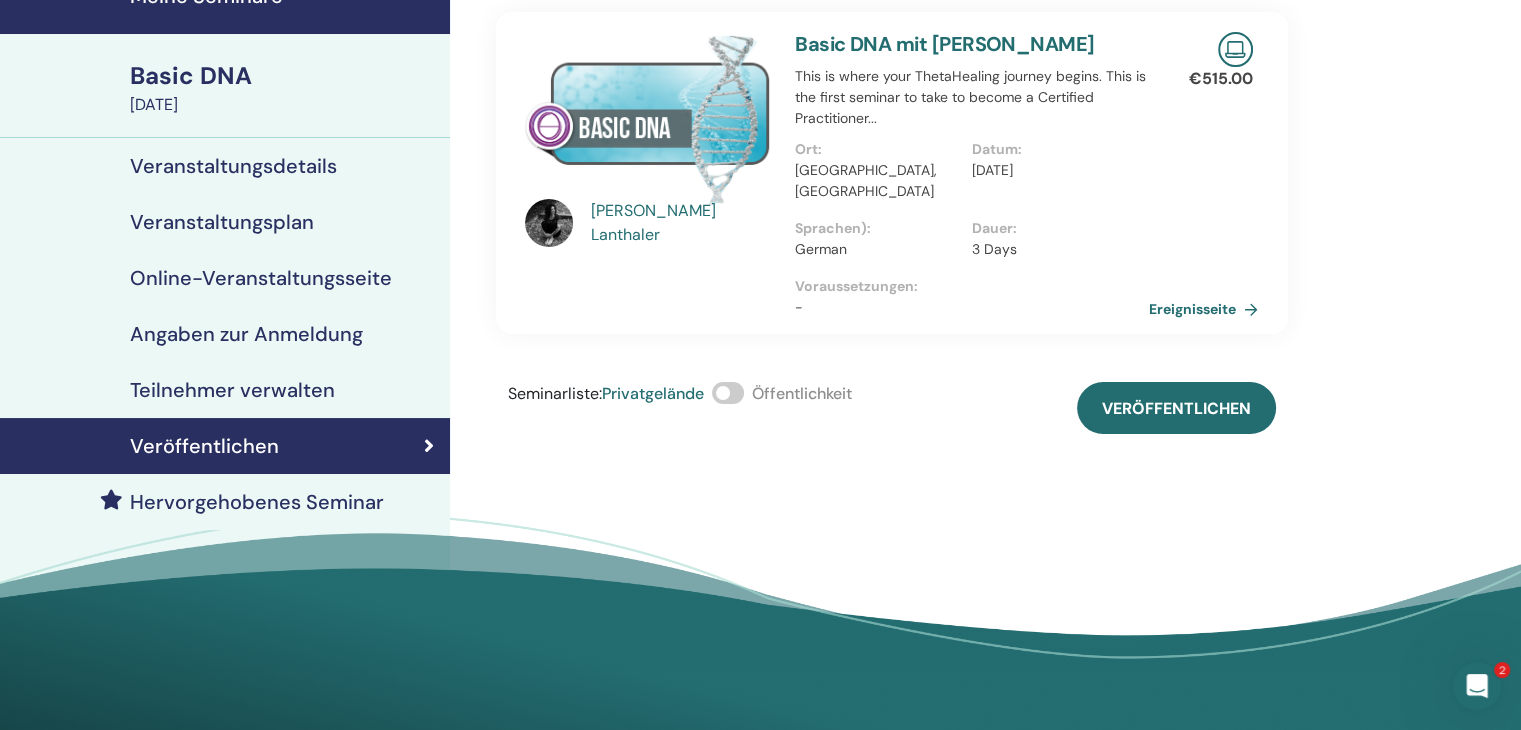 click on "Veranstaltungsplan" at bounding box center [222, 222] 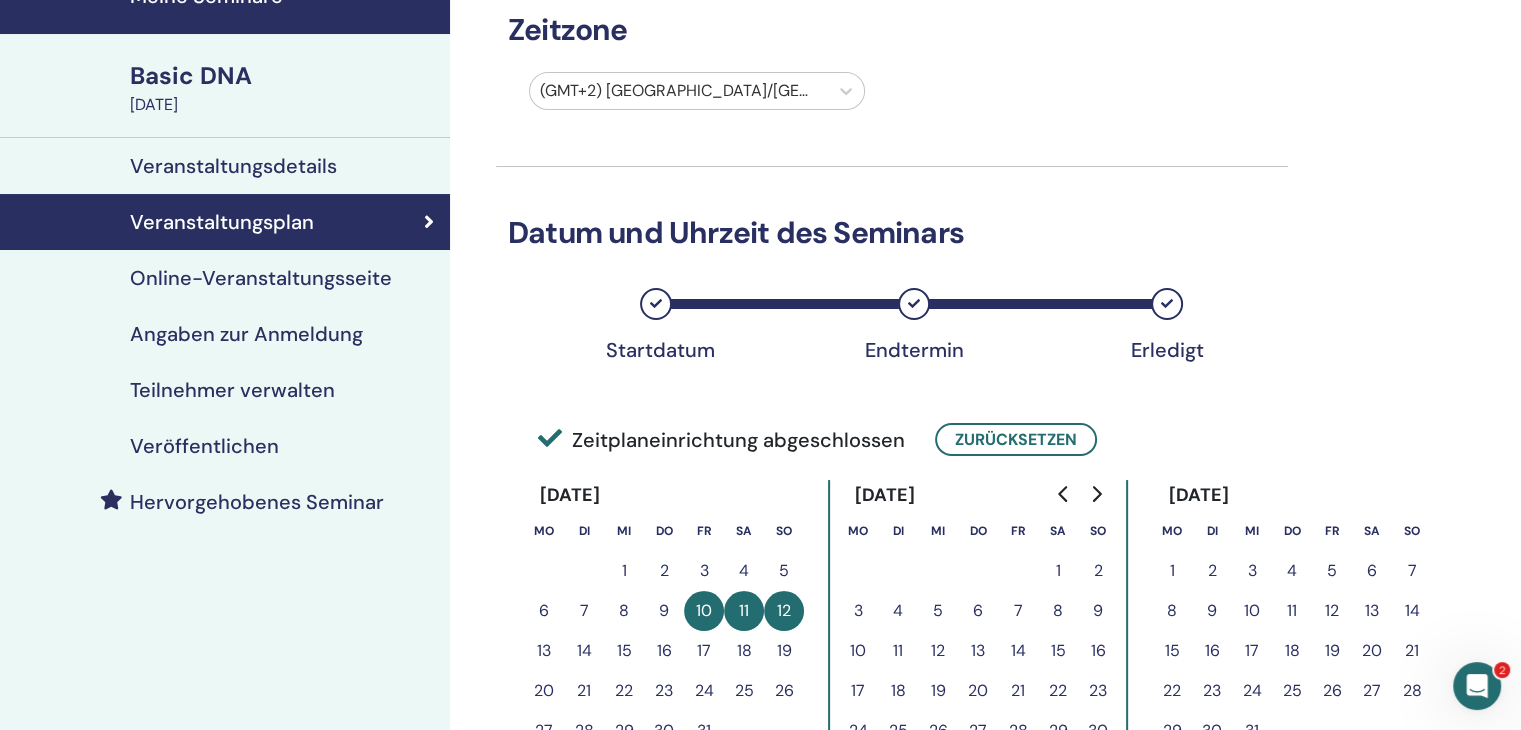 click on "Online-Veranstaltungsseite" at bounding box center (261, 278) 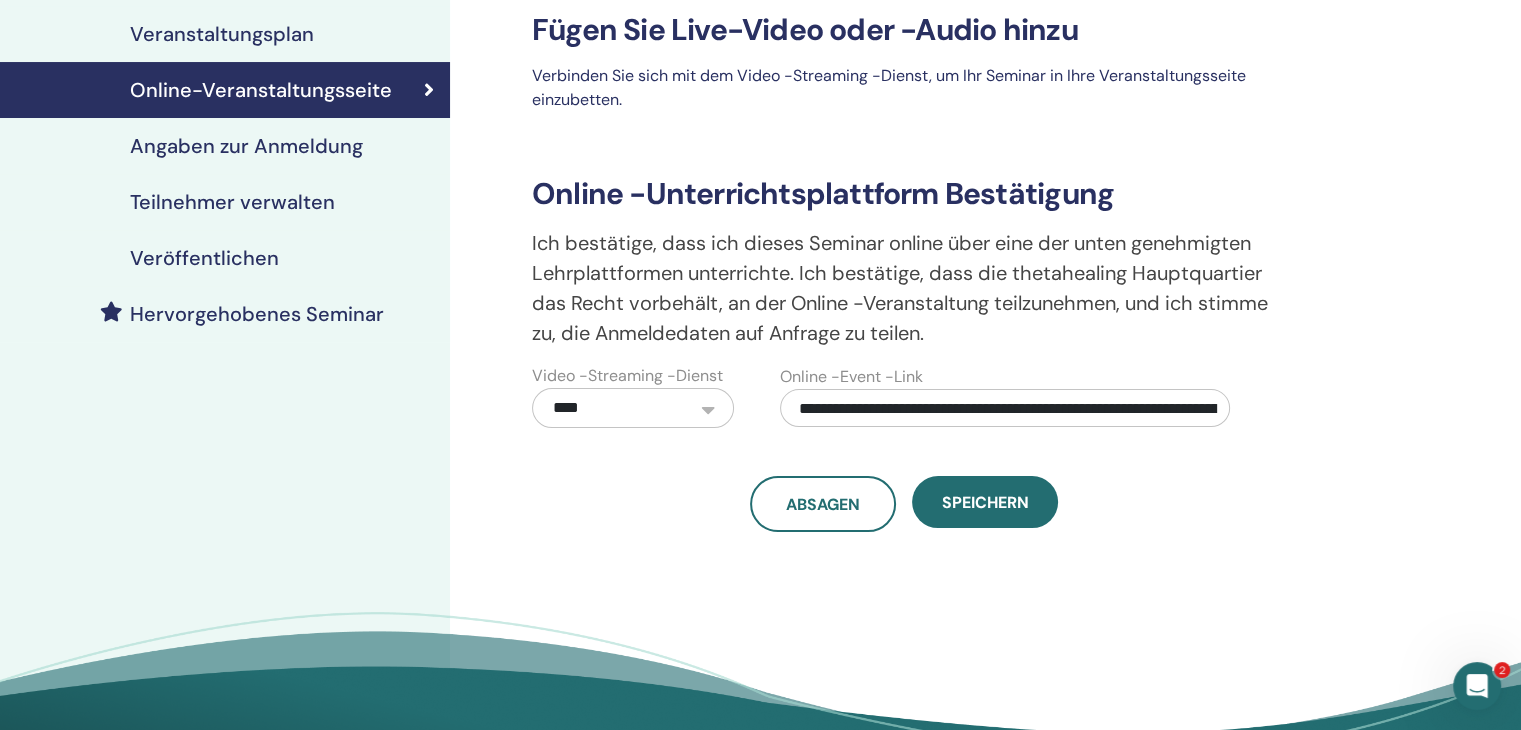 scroll, scrollTop: 300, scrollLeft: 0, axis: vertical 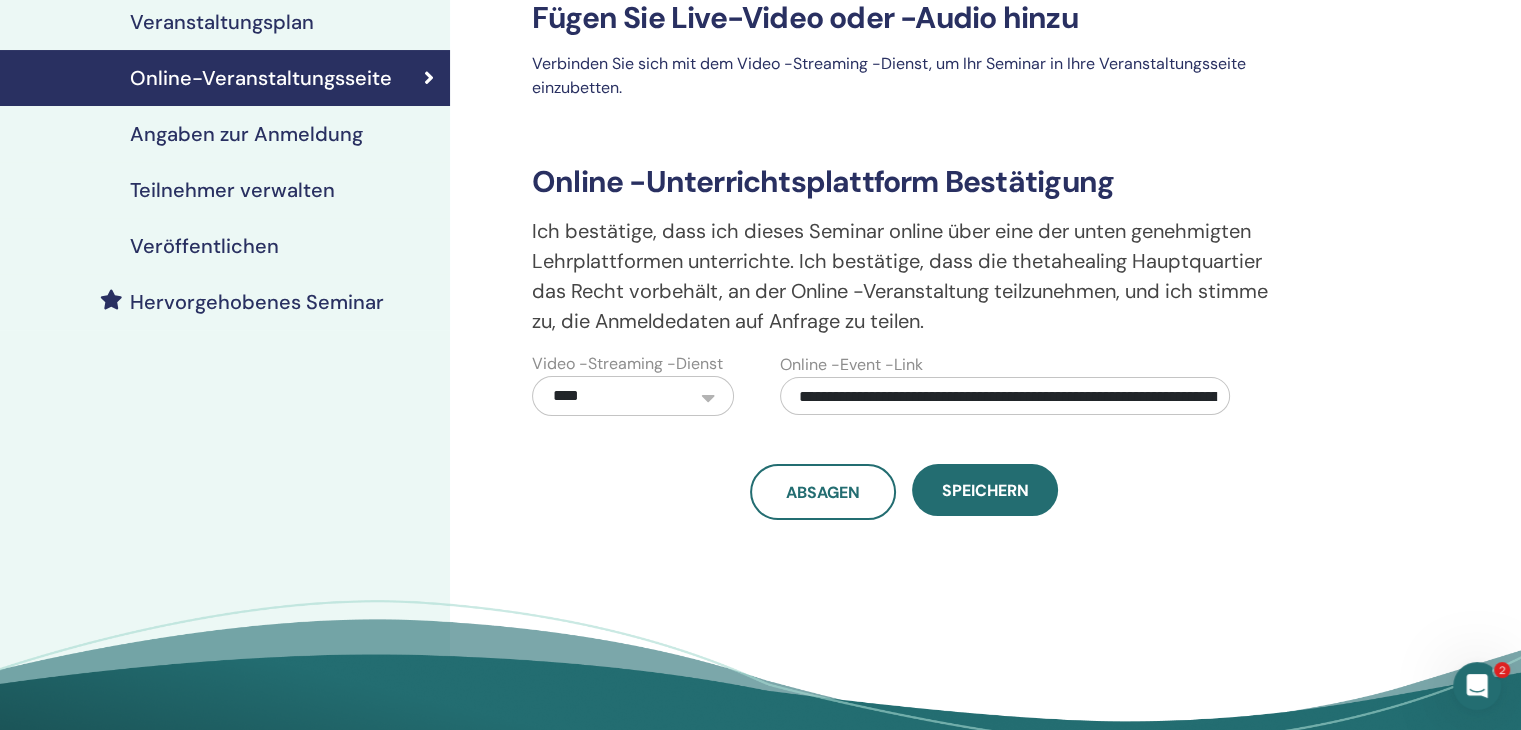 click on "Teilnehmer verwalten" at bounding box center (232, 190) 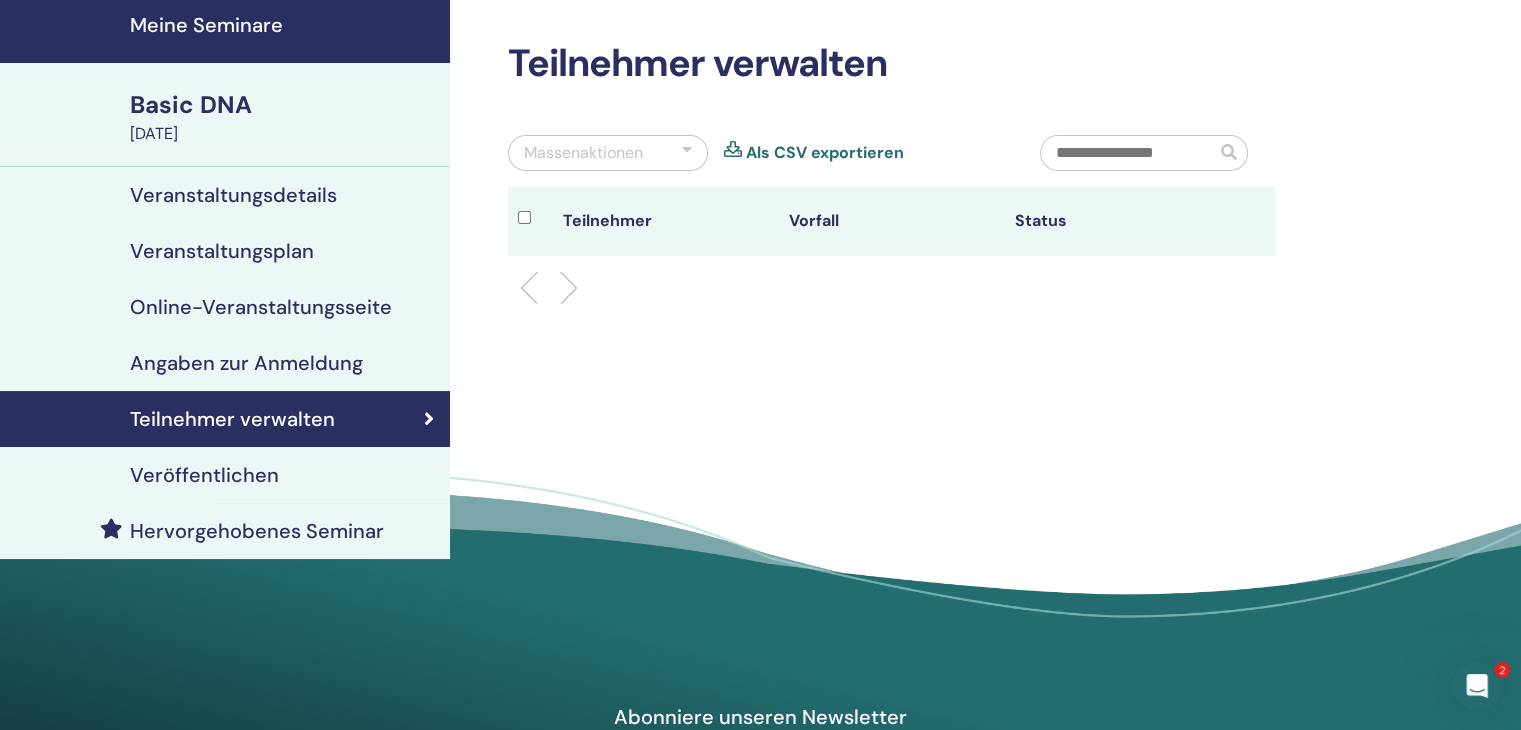 scroll, scrollTop: 0, scrollLeft: 0, axis: both 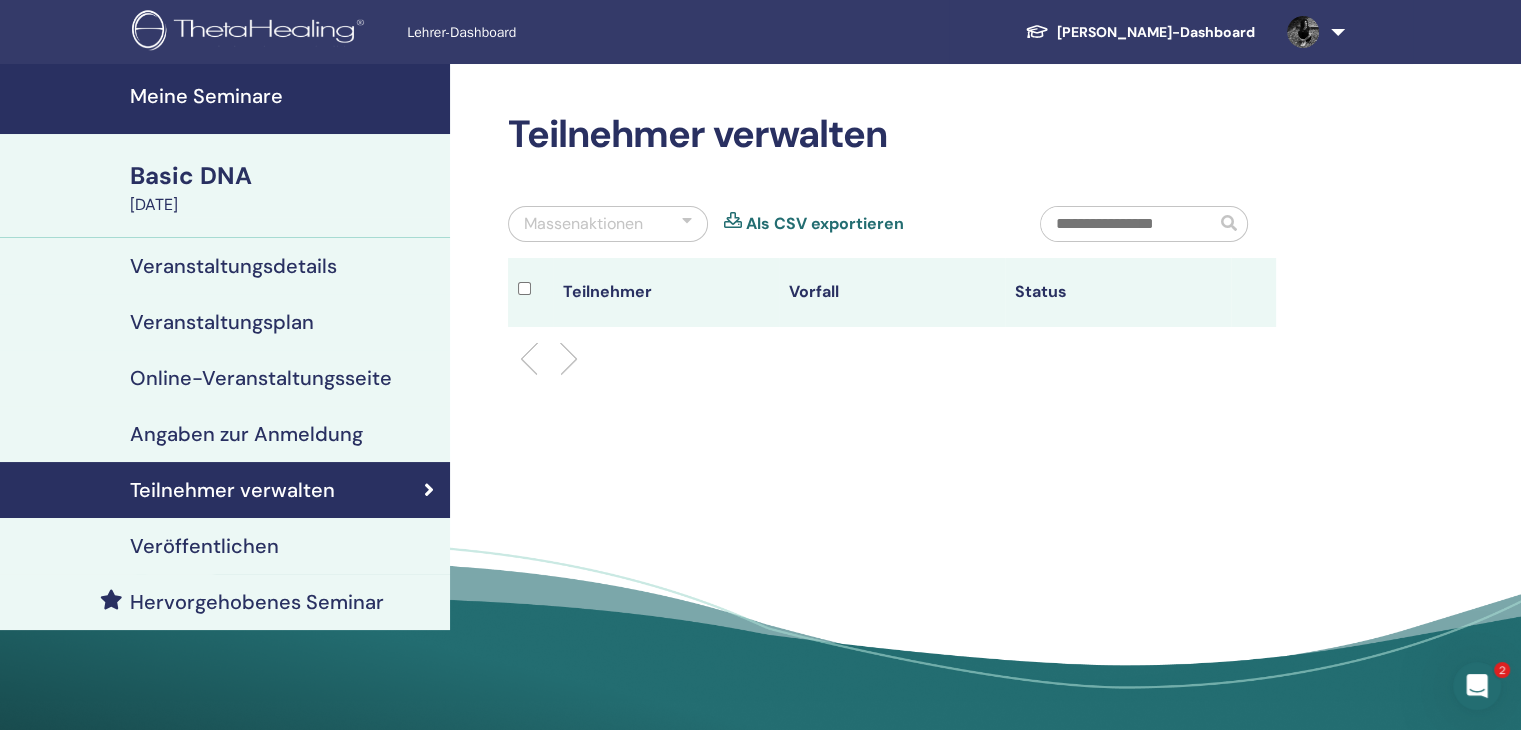 click on "Veröffentlichen" at bounding box center [225, 546] 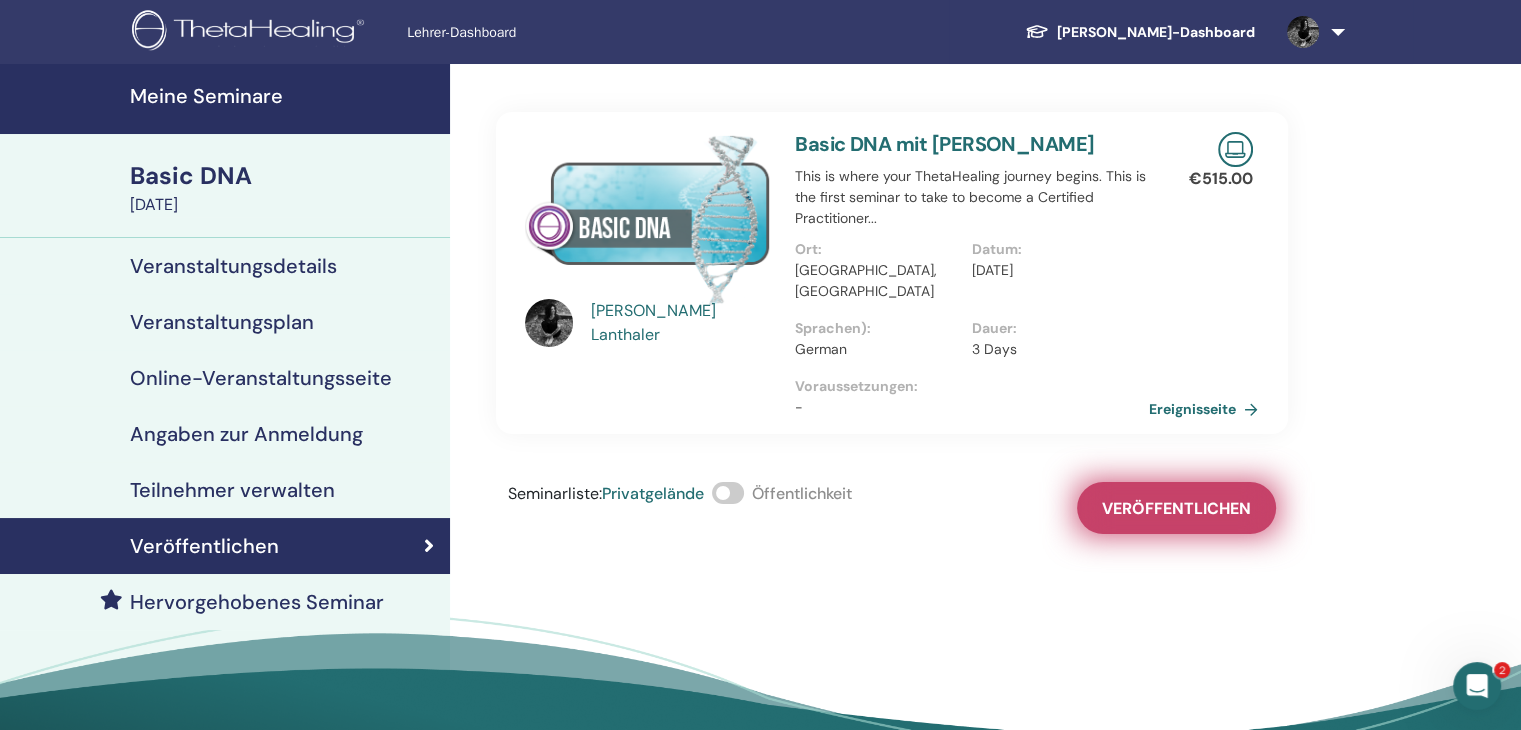 click on "Veröffentlichen" at bounding box center [1176, 508] 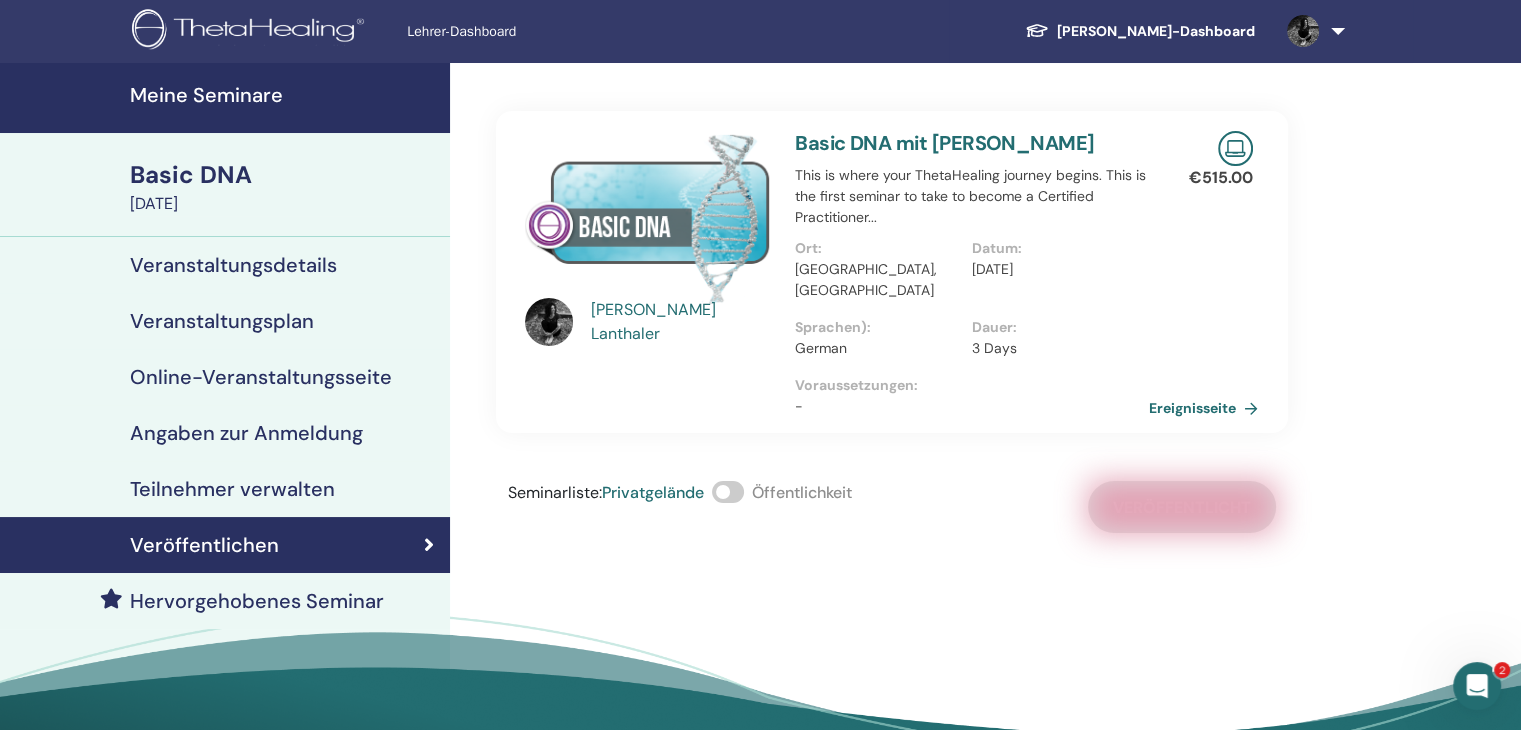 scroll, scrollTop: 0, scrollLeft: 0, axis: both 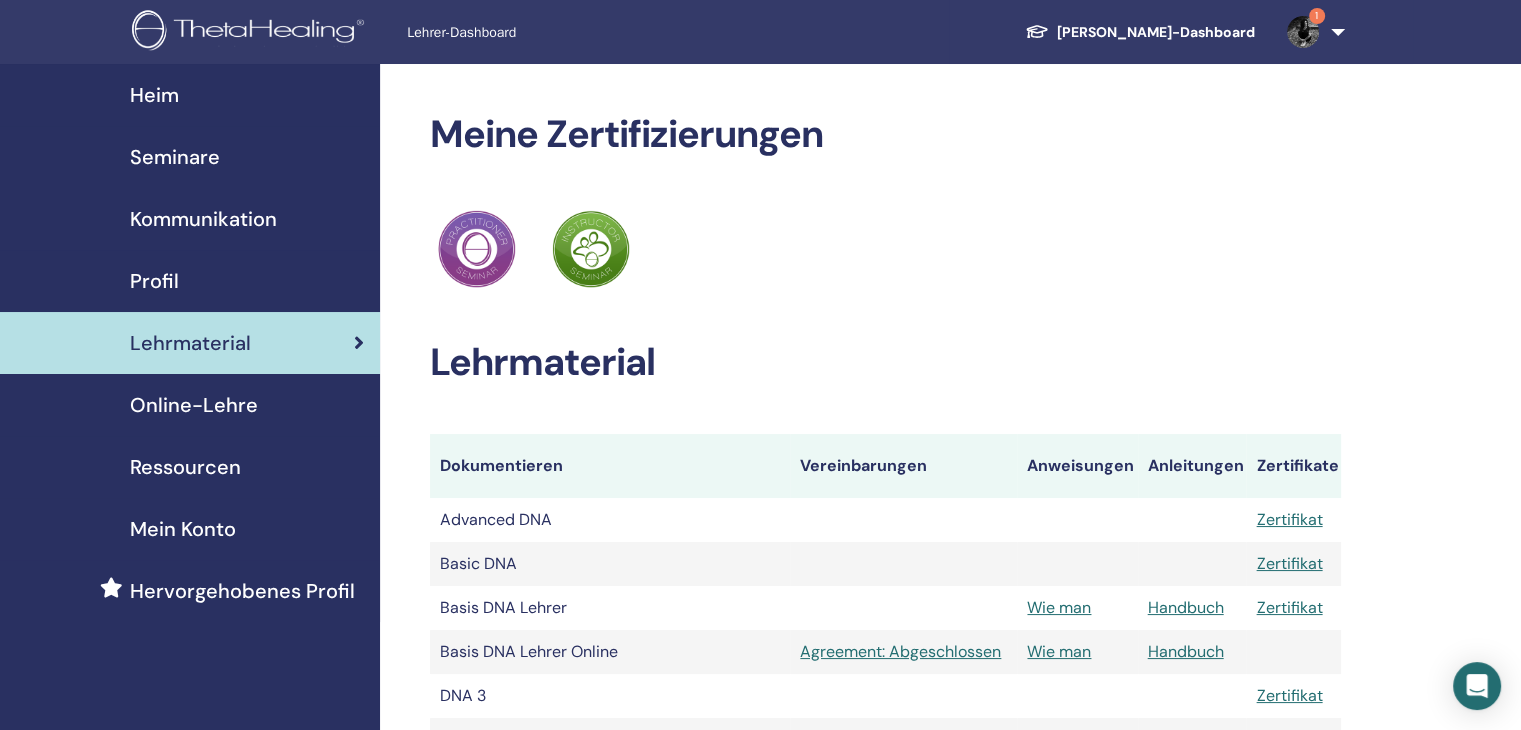 click on "Seminare" at bounding box center [175, 157] 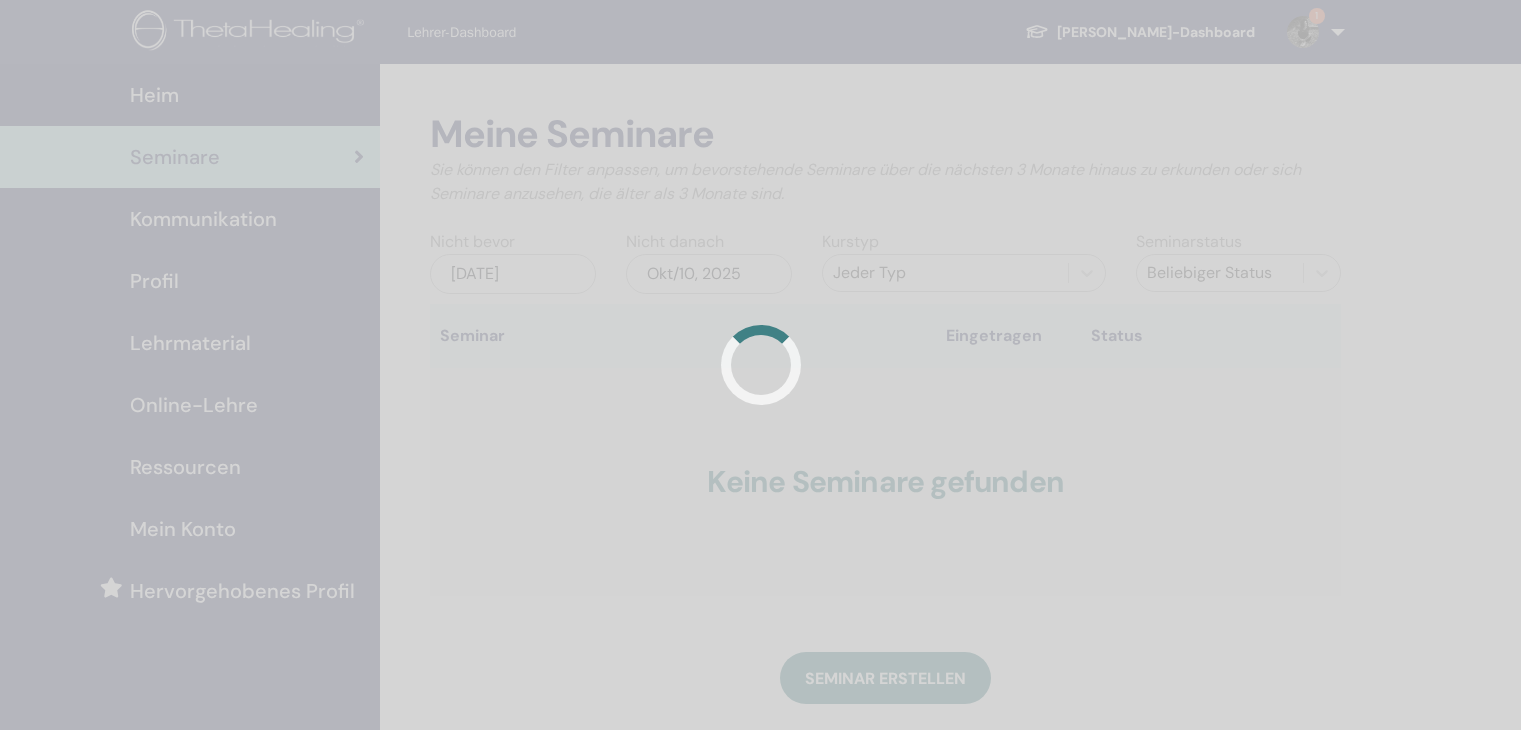scroll, scrollTop: 0, scrollLeft: 0, axis: both 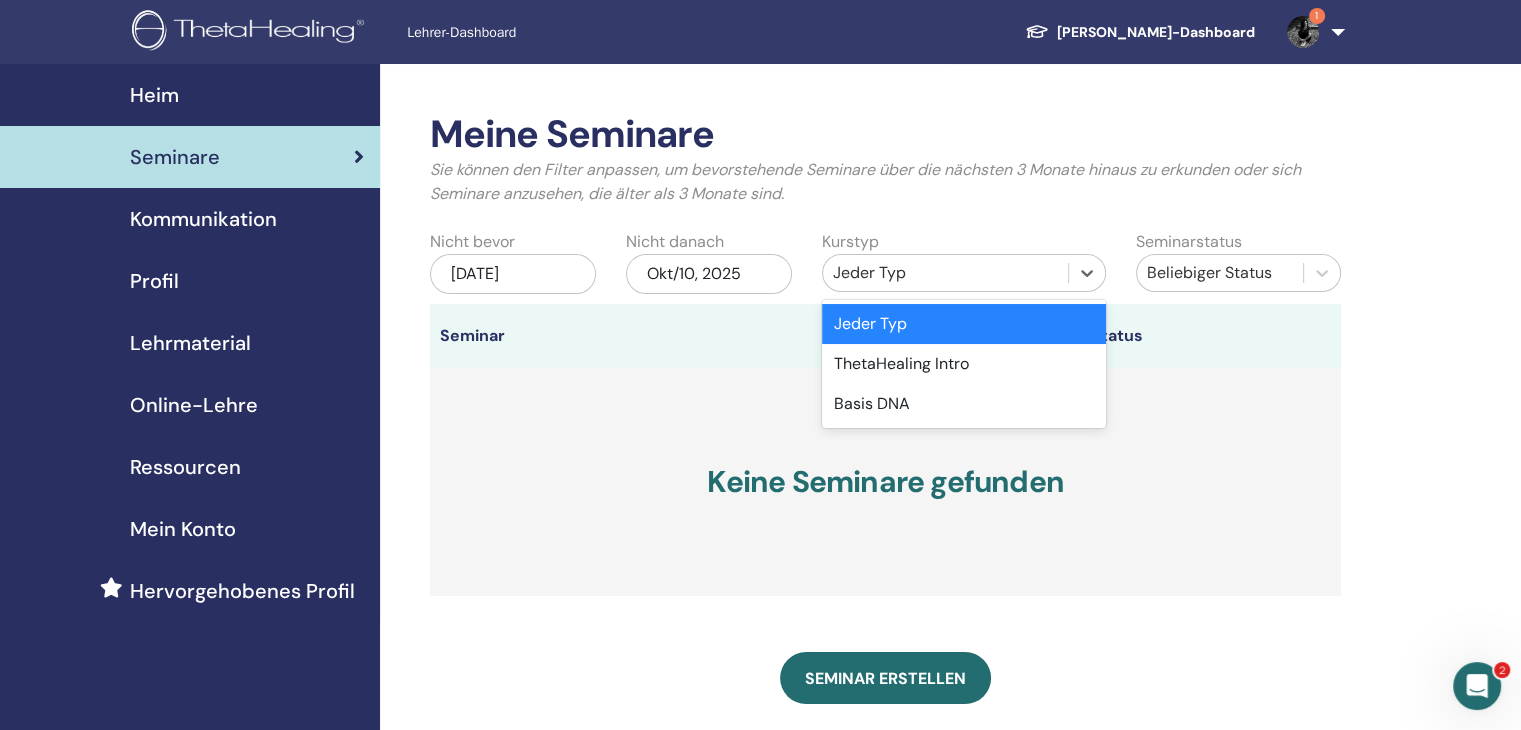 click on "Jeder Typ" at bounding box center [945, 273] 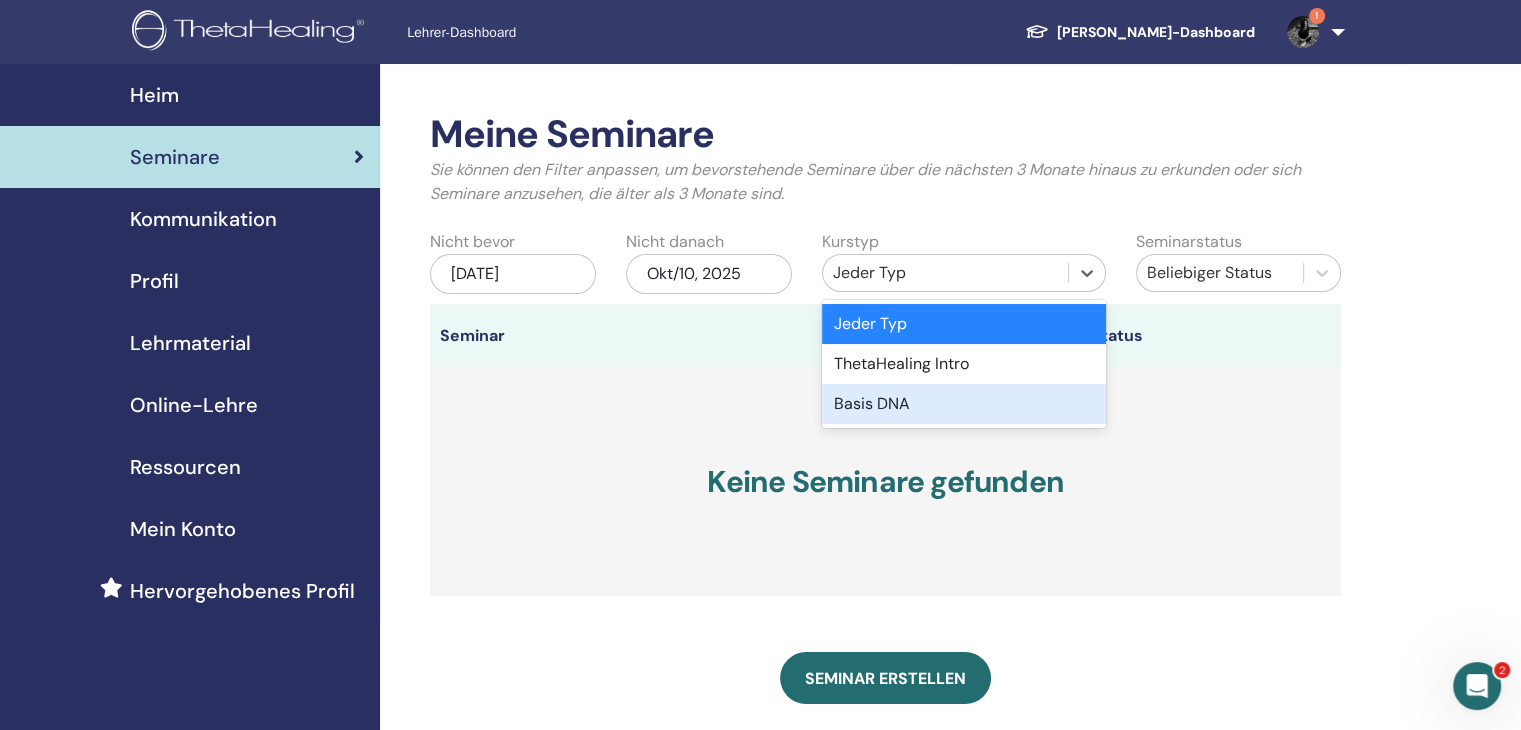 click on "Basis DNA" at bounding box center [964, 404] 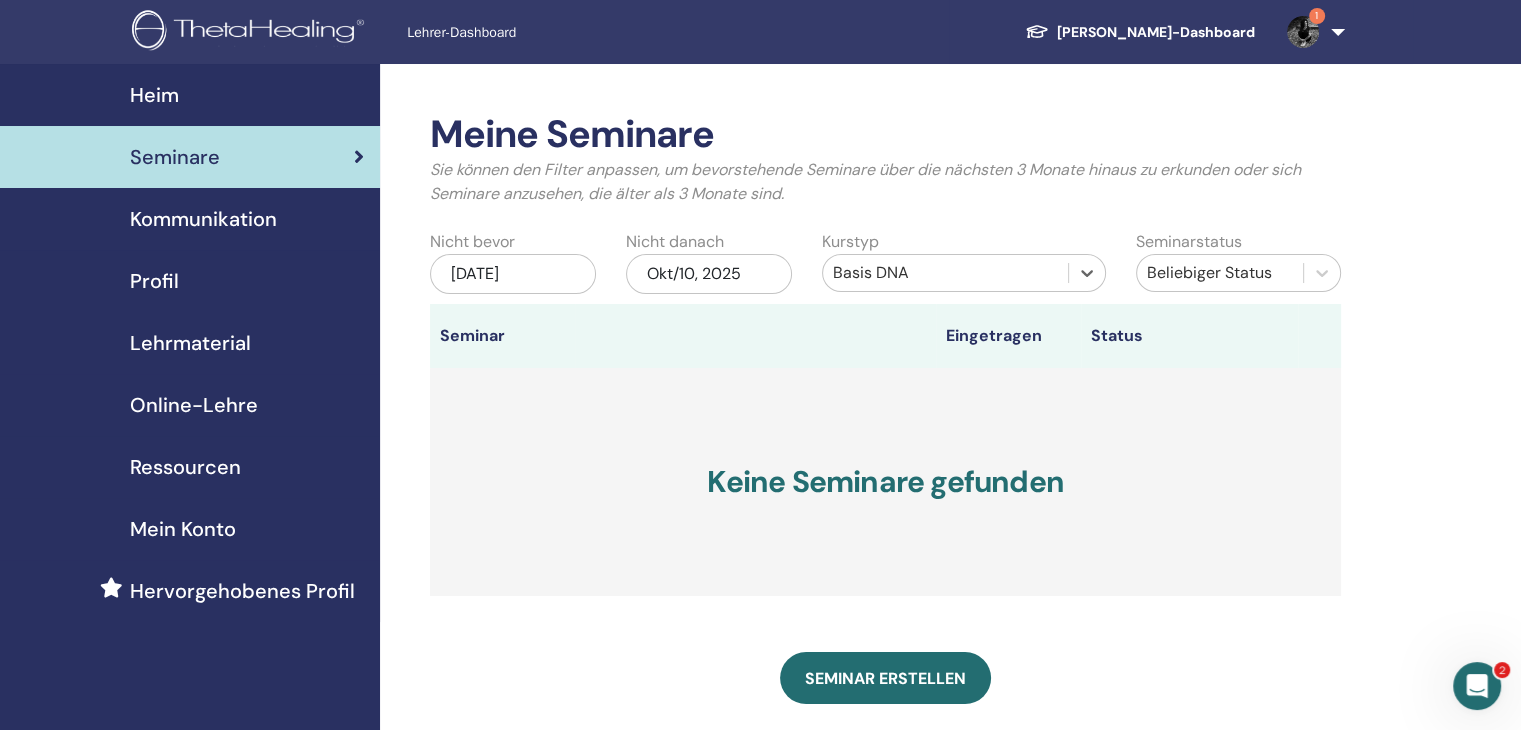 click on "Okt/10, 2025" at bounding box center [709, 274] 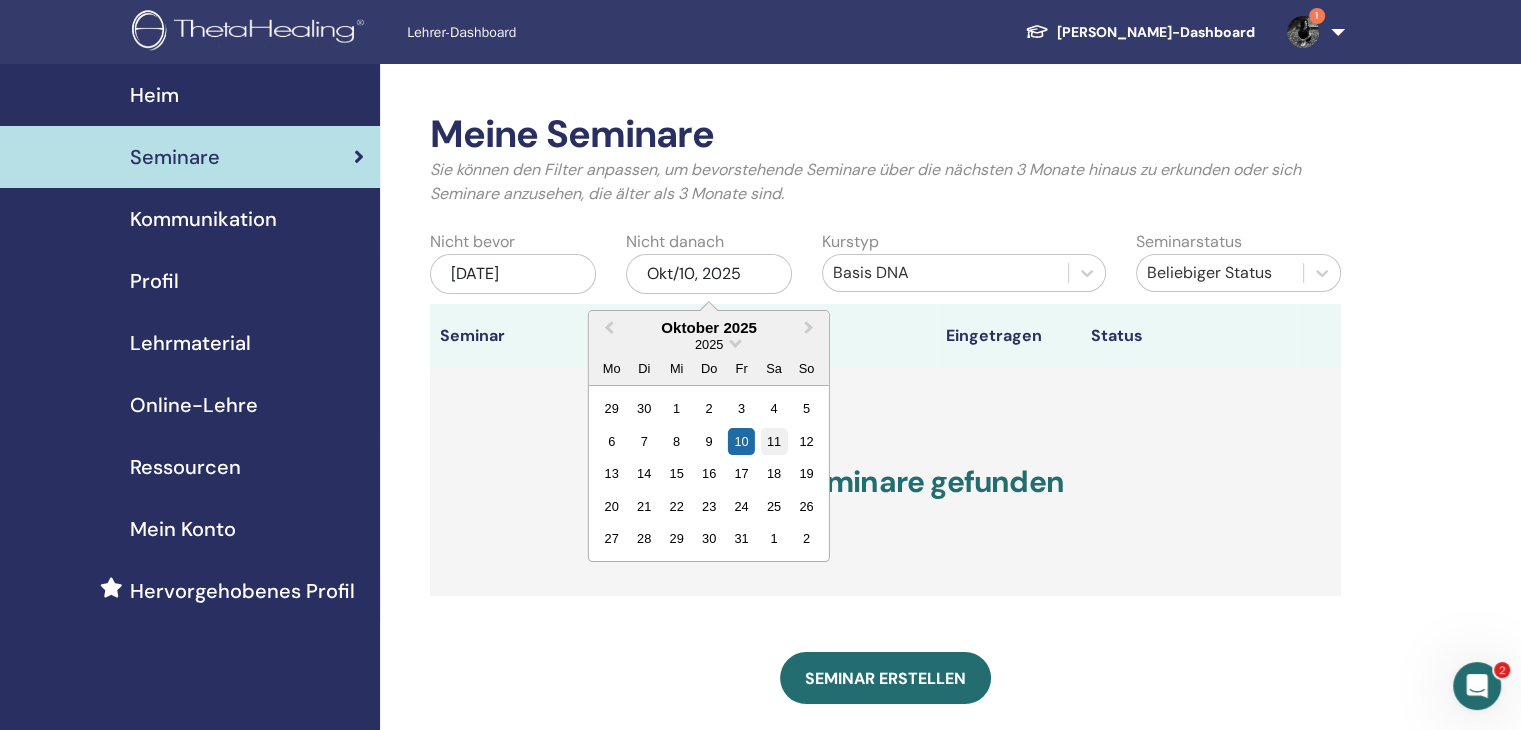 click on "11" at bounding box center (773, 441) 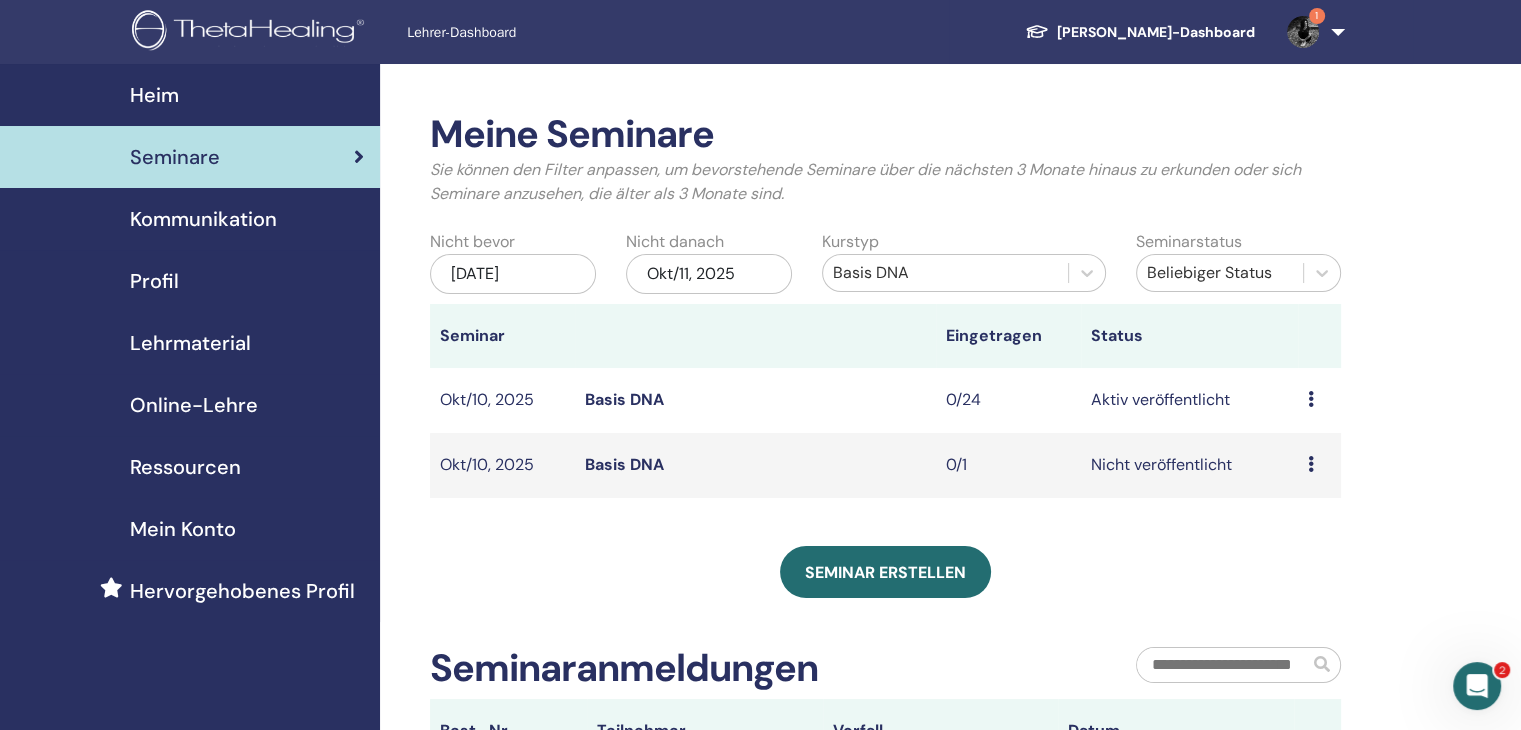 click at bounding box center (1311, 464) 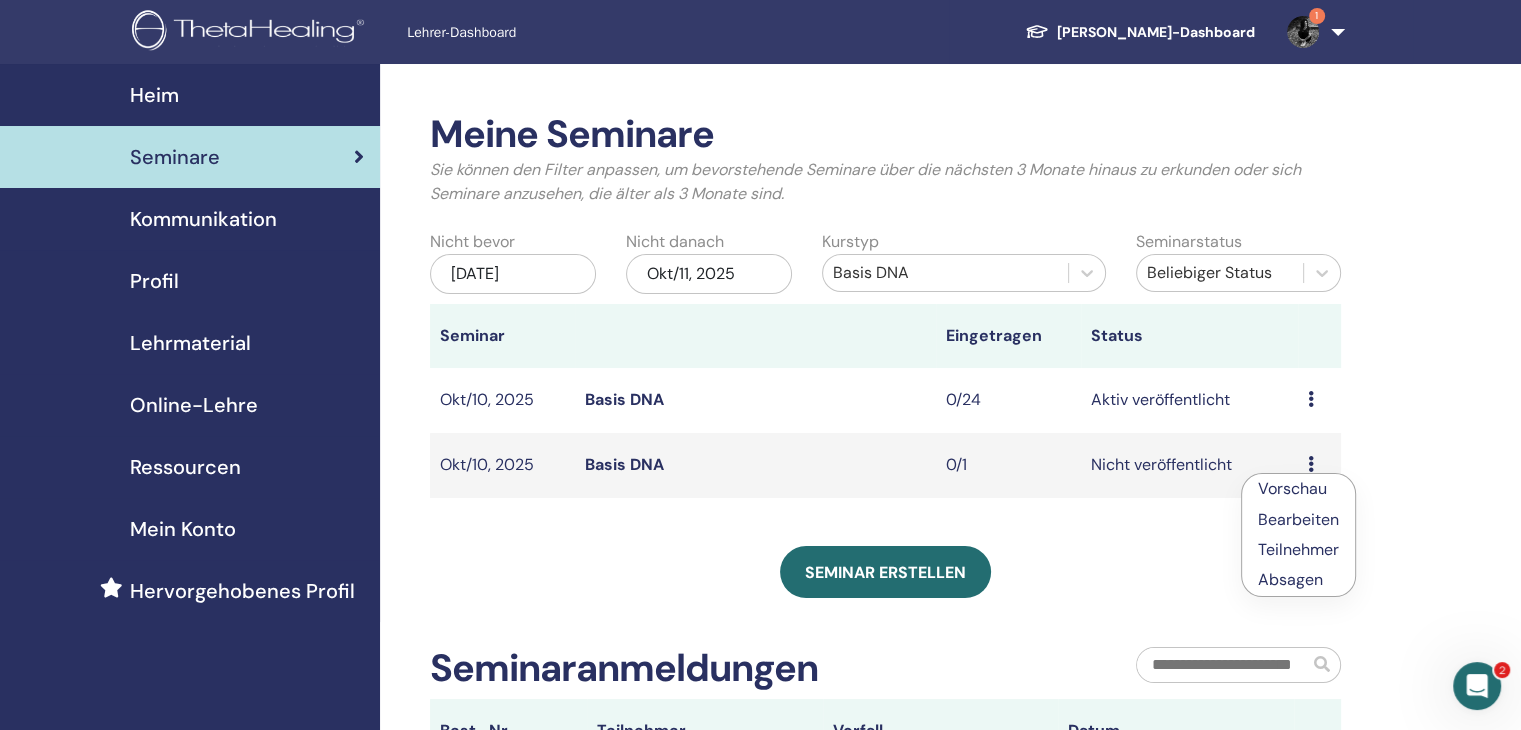click on "Absagen" at bounding box center [1298, 580] 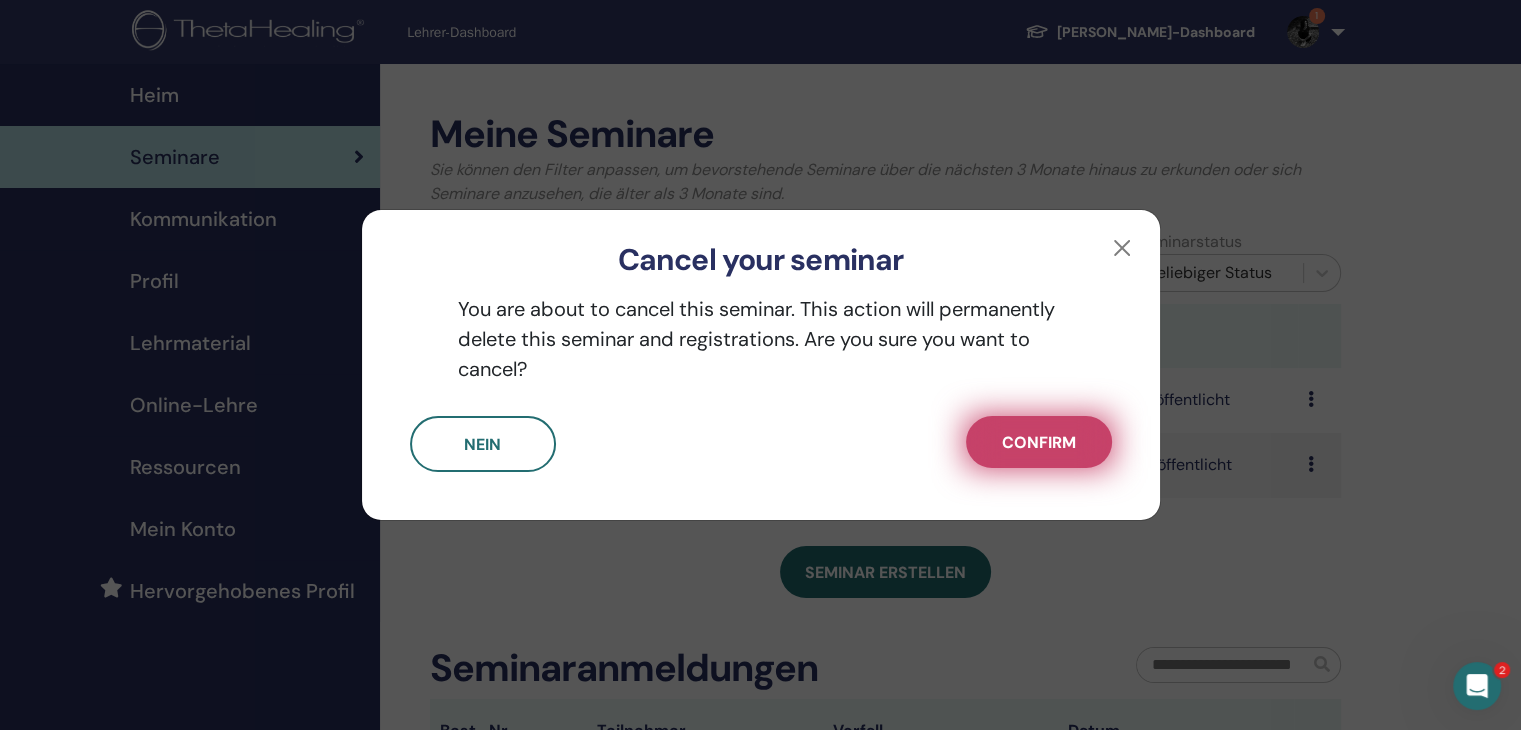 click on "Confirm" at bounding box center (1039, 442) 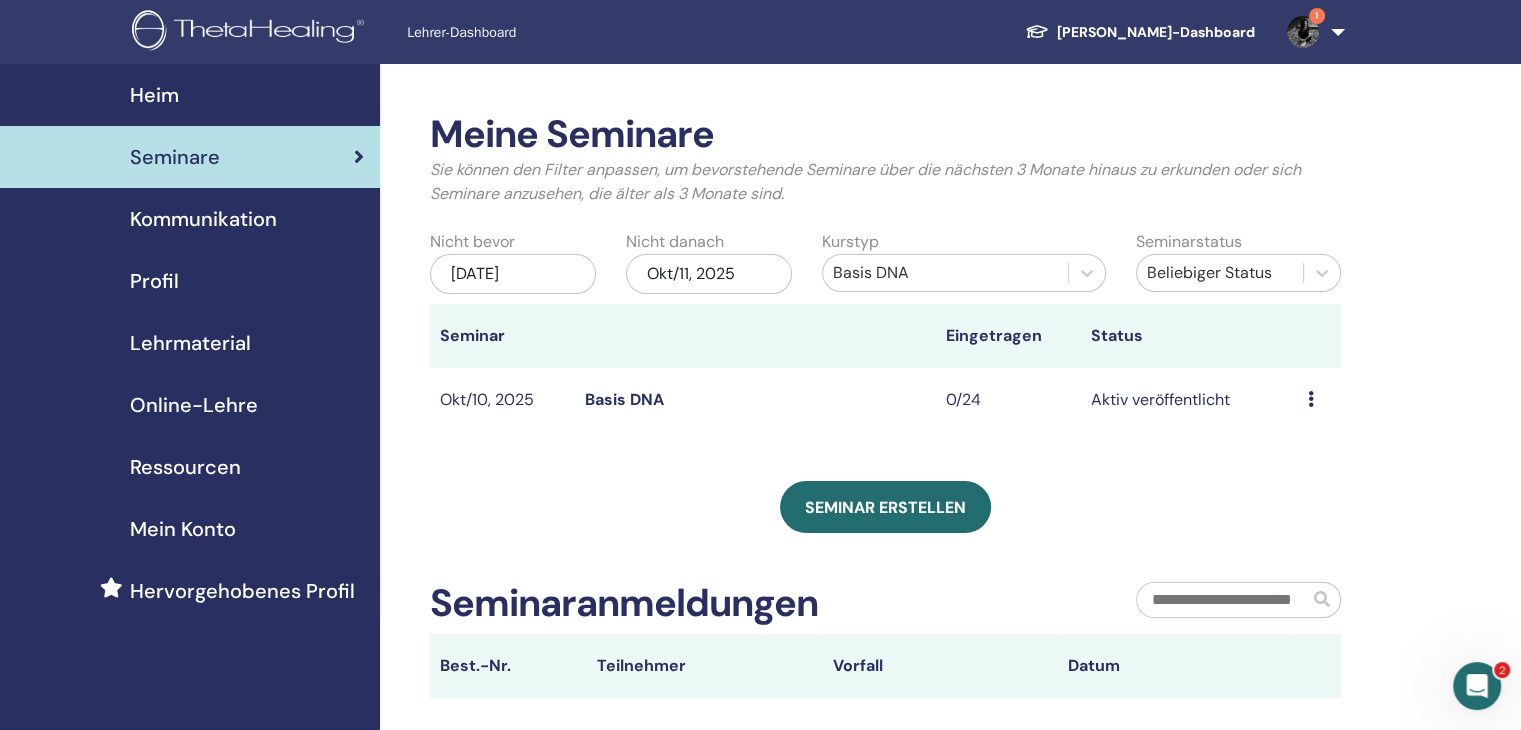 click at bounding box center (1311, 399) 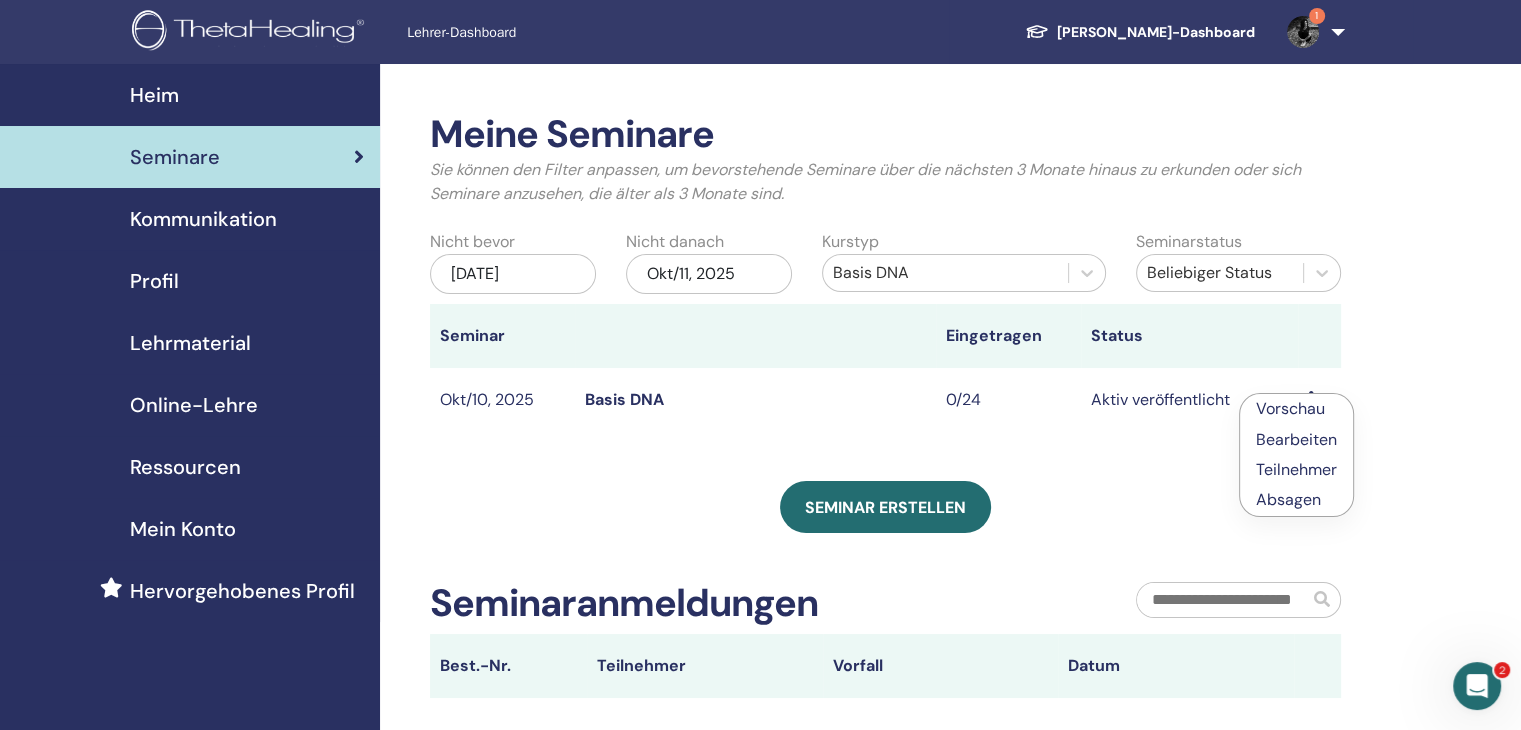 click on "Vorschau" at bounding box center (1290, 408) 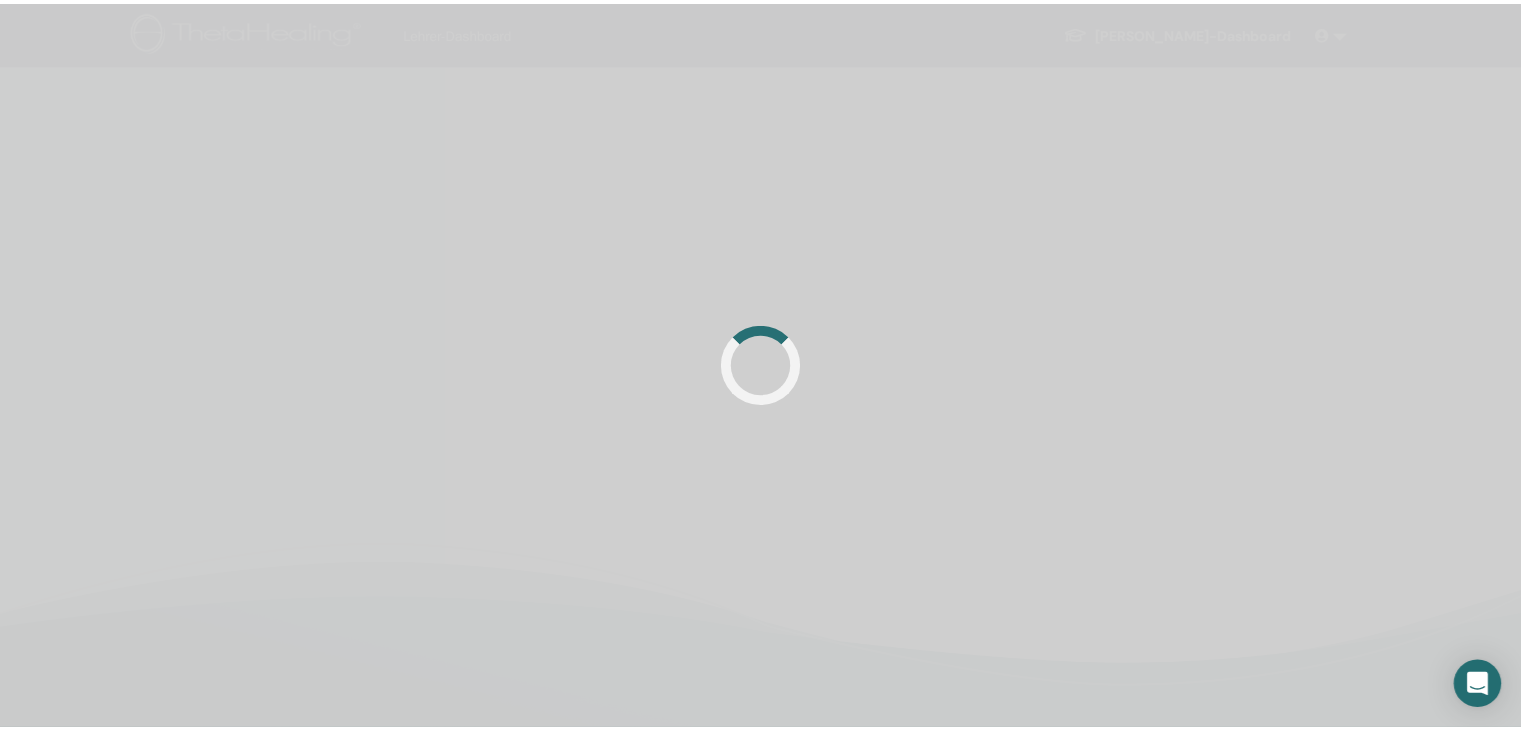 scroll, scrollTop: 0, scrollLeft: 0, axis: both 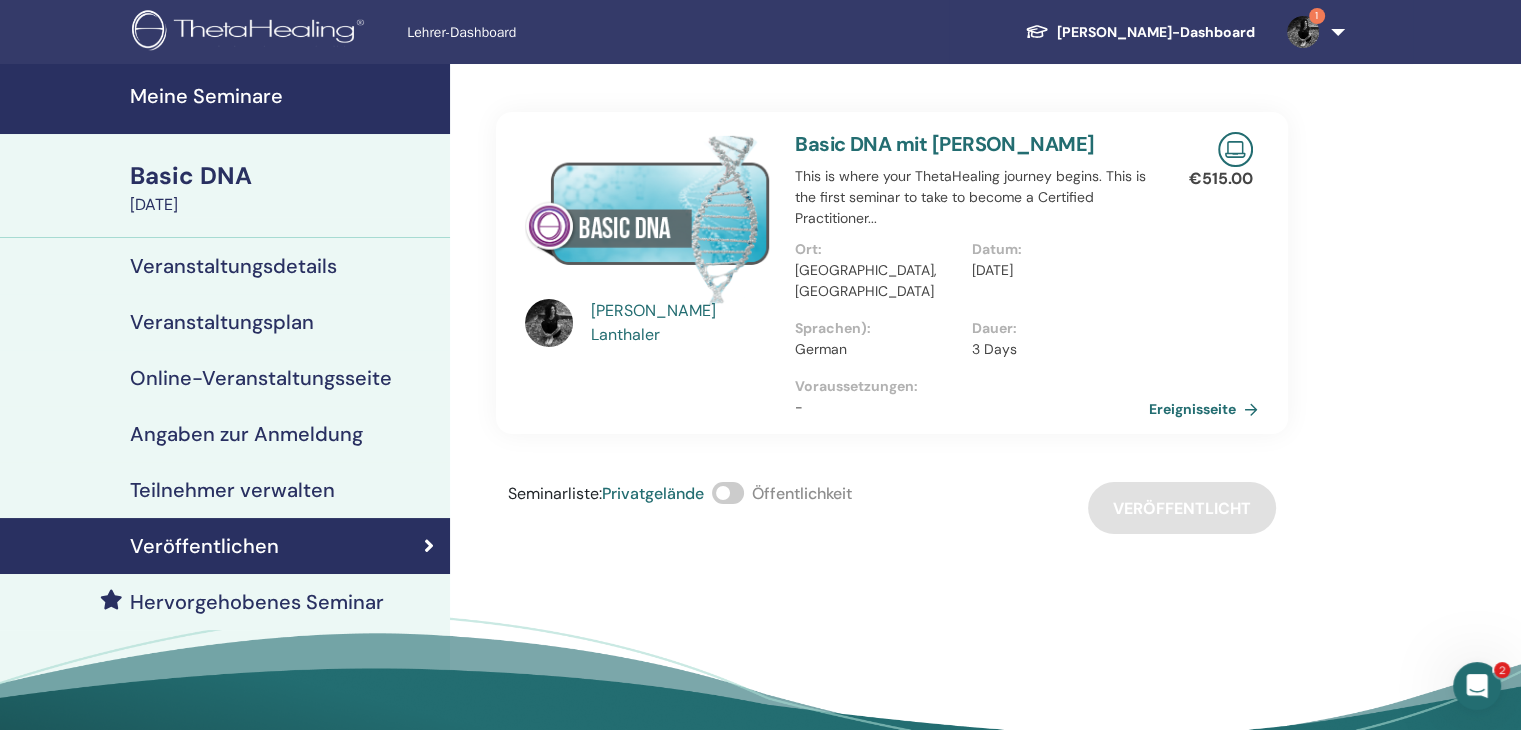 click on "Anna   Lanthaler Basic DNA mit Anna Lanthaler This is where your ThetaHealing journey begins. This is the first seminar to take to become a Certified Practitioner... Ort : ITA, Italien Datum : October 10, 2025 Sprachen) : German Dauer : 3 Days Voraussetzungen : - € 515.00 Ereignisseite Seminarliste :  Privatgelände Öffentlichkeit Veröffentlicht" at bounding box center [957, 439] 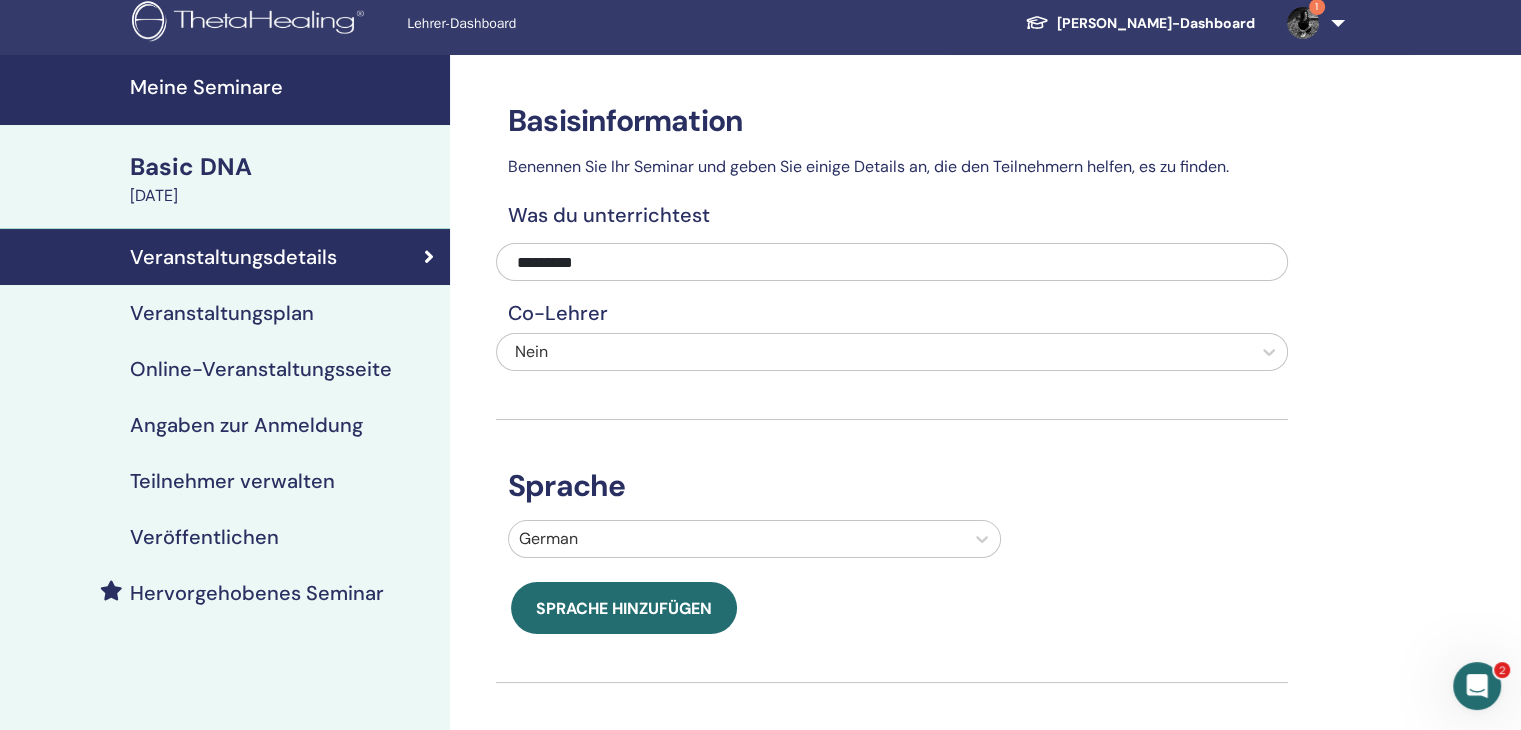 scroll, scrollTop: 0, scrollLeft: 0, axis: both 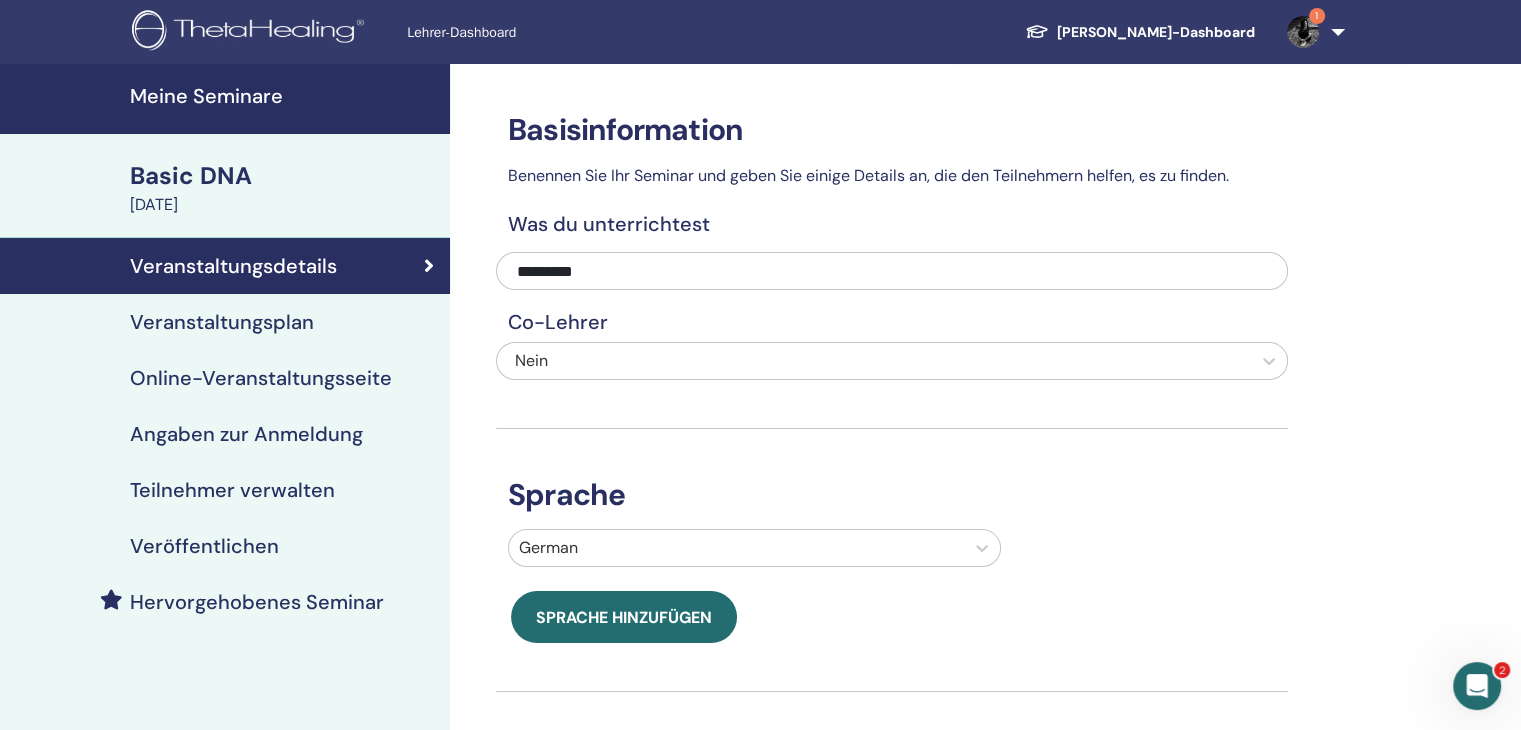 click on "Veranstaltungsplan" at bounding box center (222, 322) 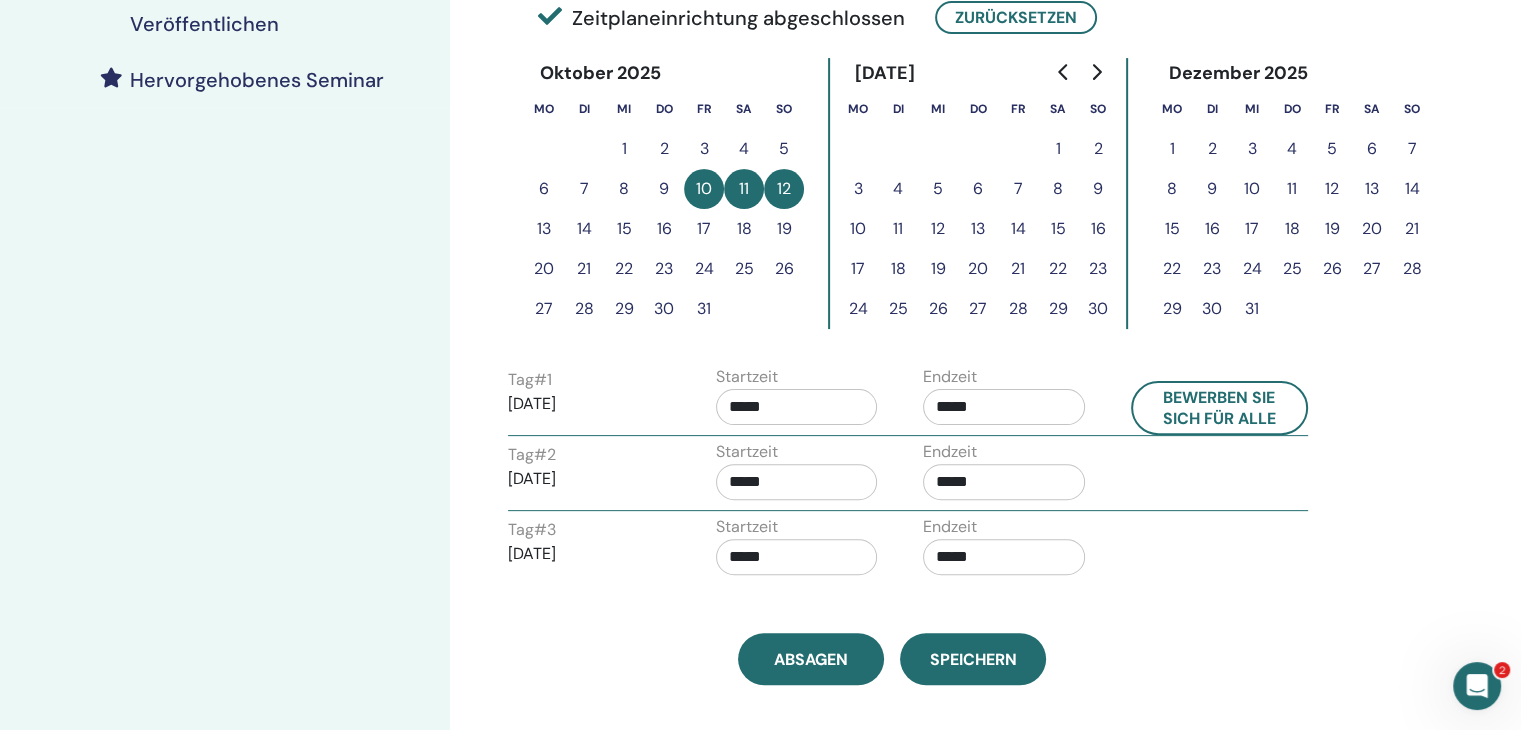scroll, scrollTop: 700, scrollLeft: 0, axis: vertical 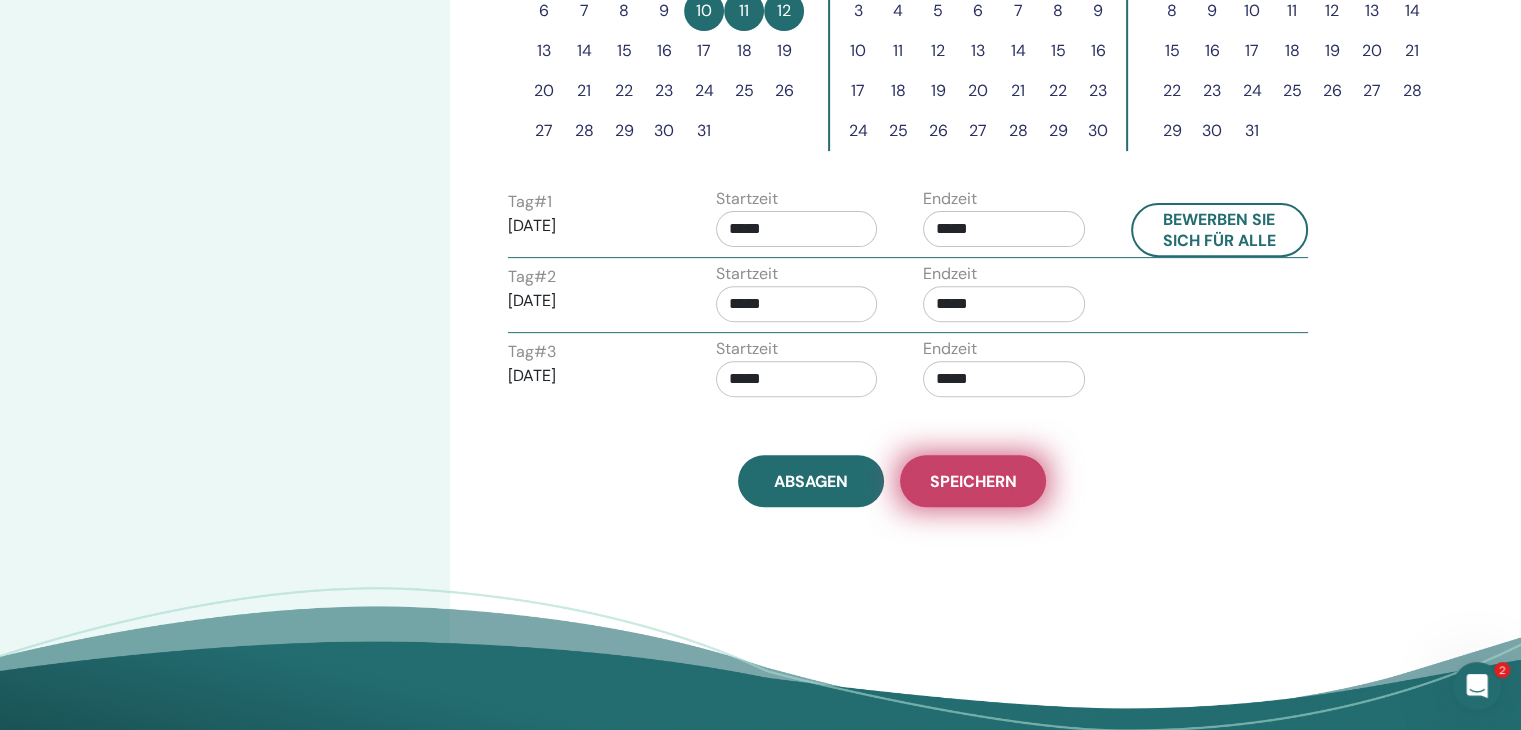 click on "Speichern" at bounding box center [973, 481] 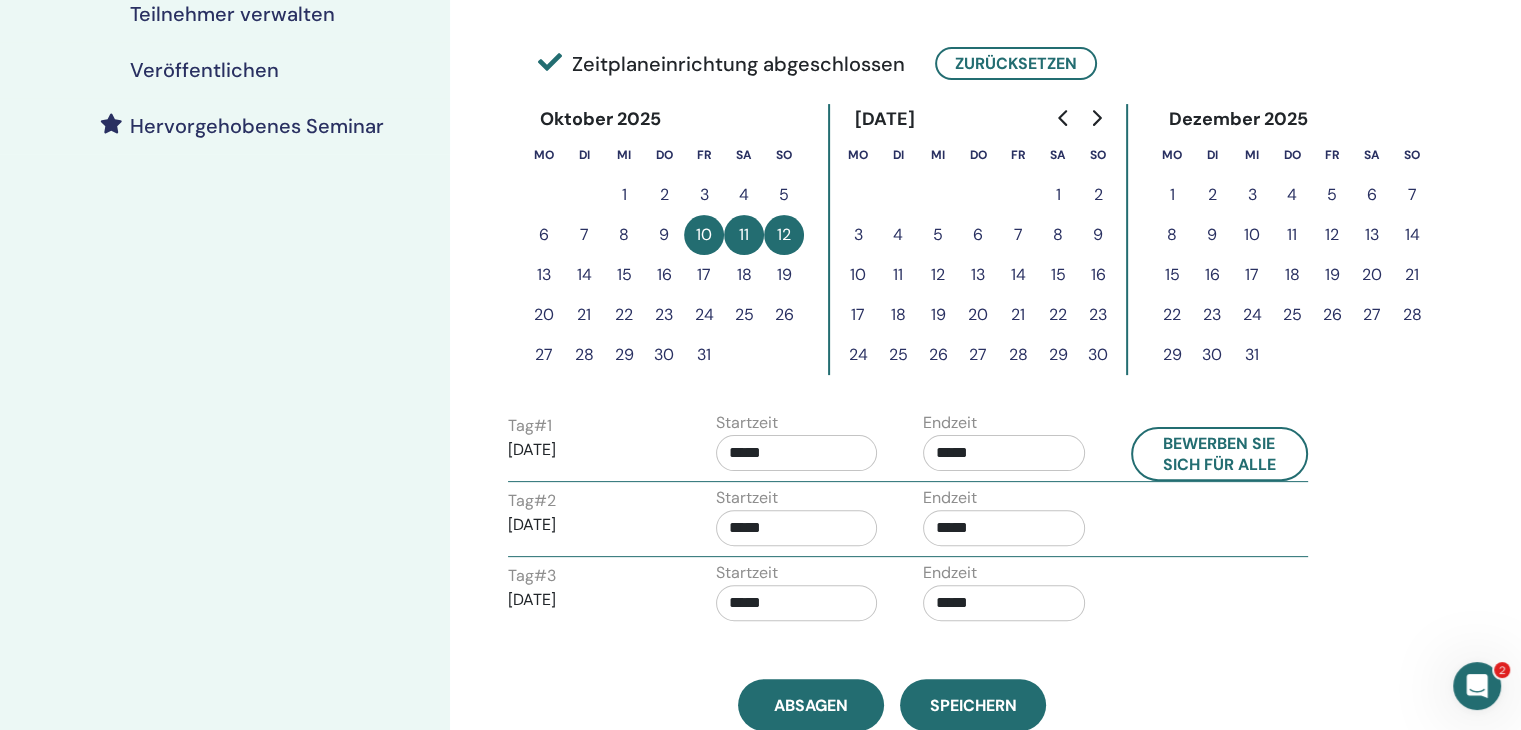 scroll, scrollTop: 0, scrollLeft: 0, axis: both 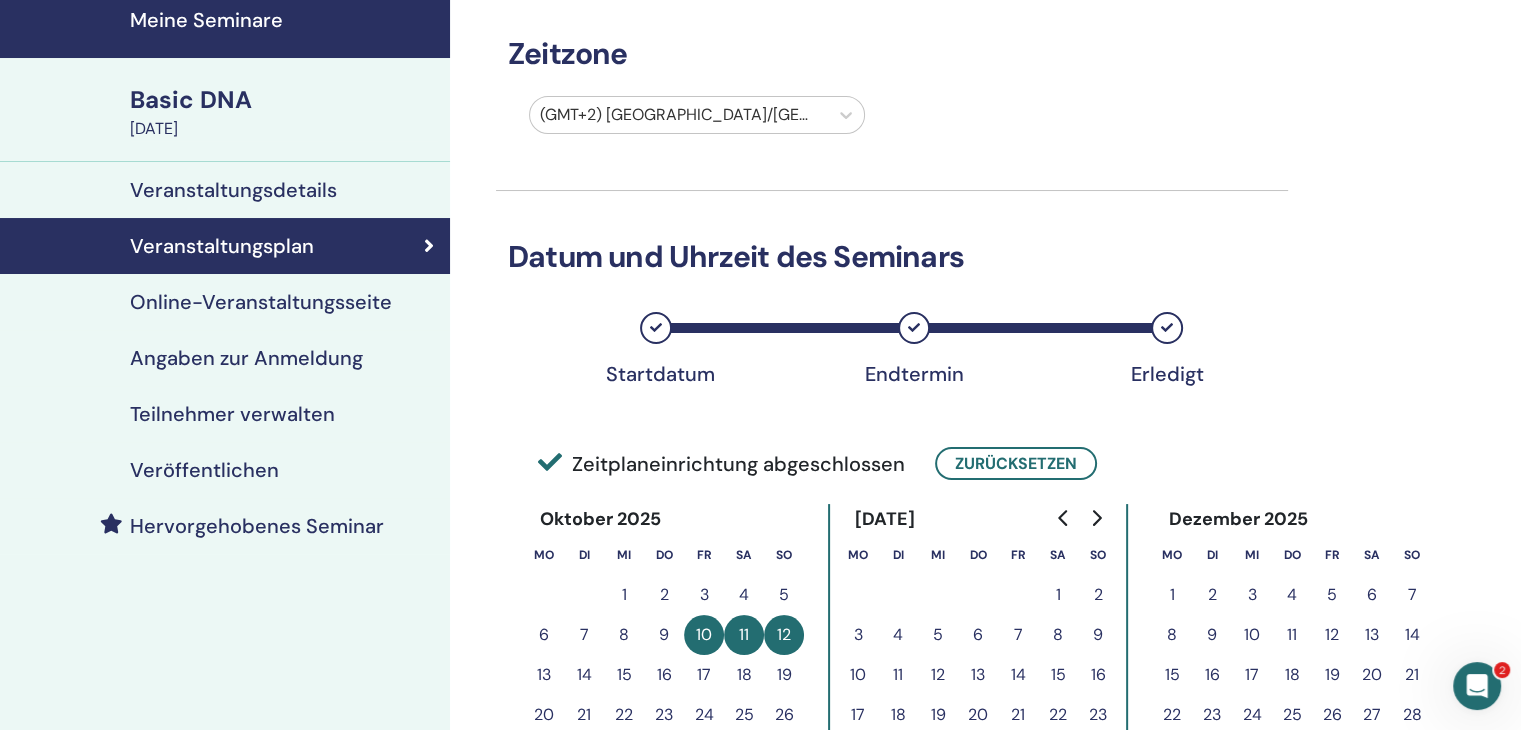 click on "Veröffentlichen" at bounding box center [204, 470] 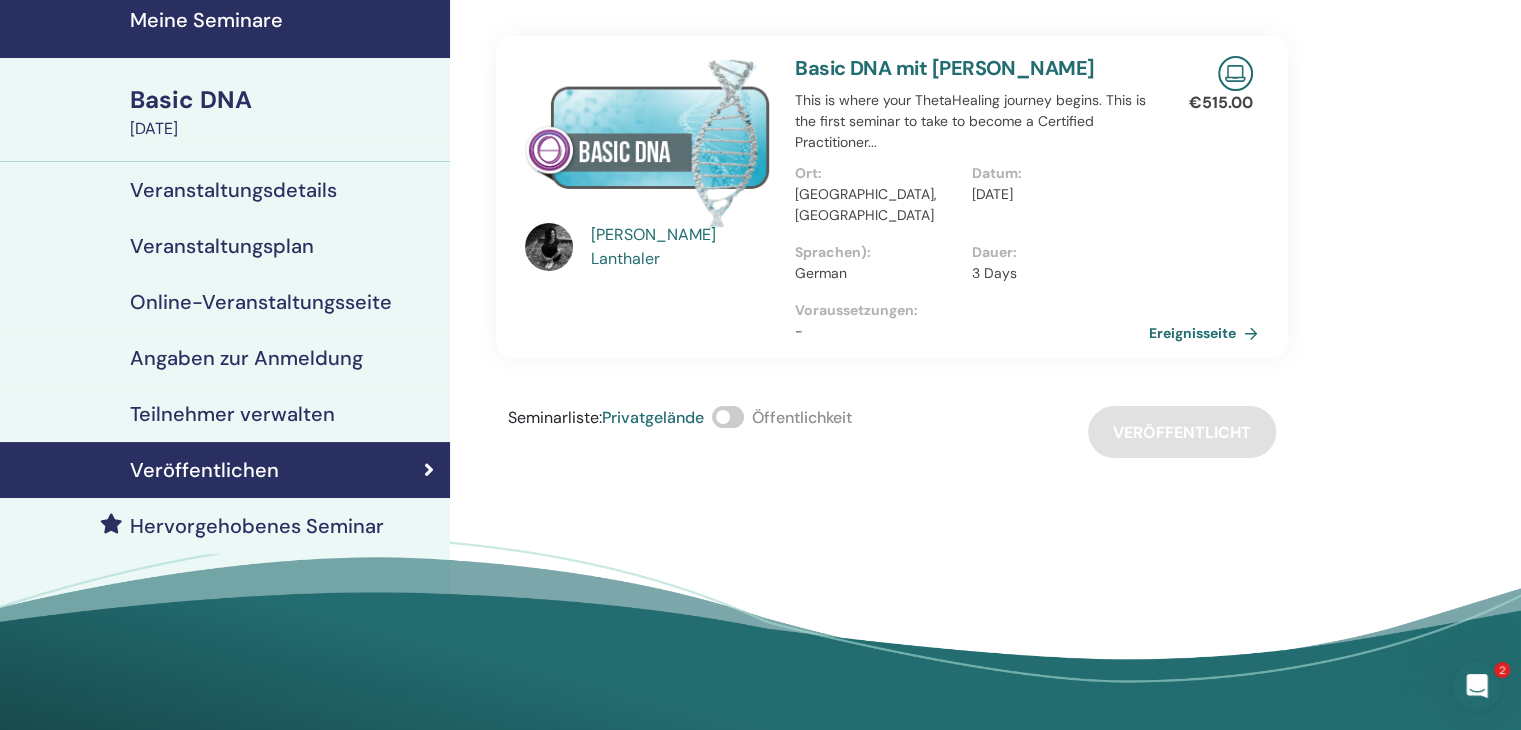 click on "Teilnehmer verwalten" at bounding box center (232, 414) 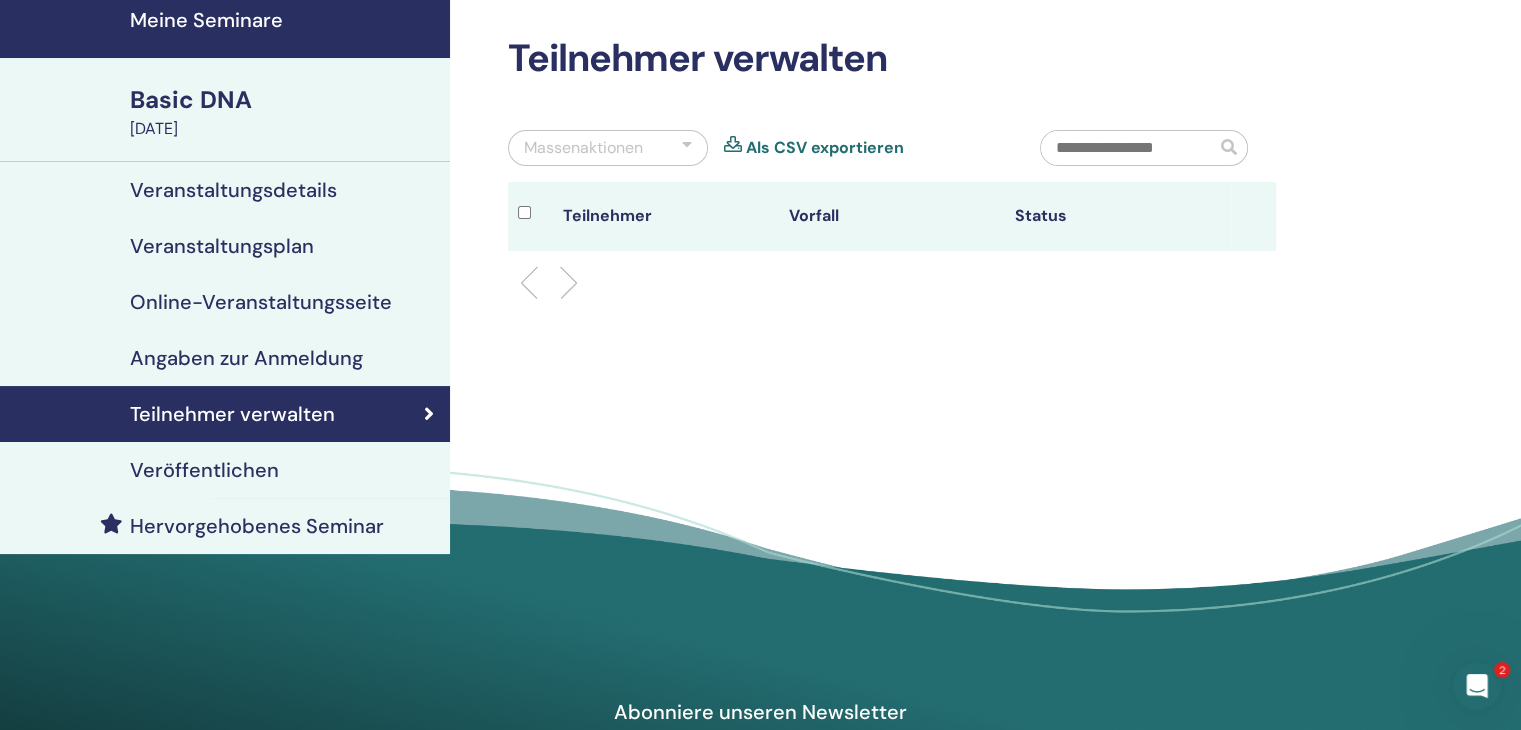 click on "Angaben zur Anmeldung" at bounding box center [246, 358] 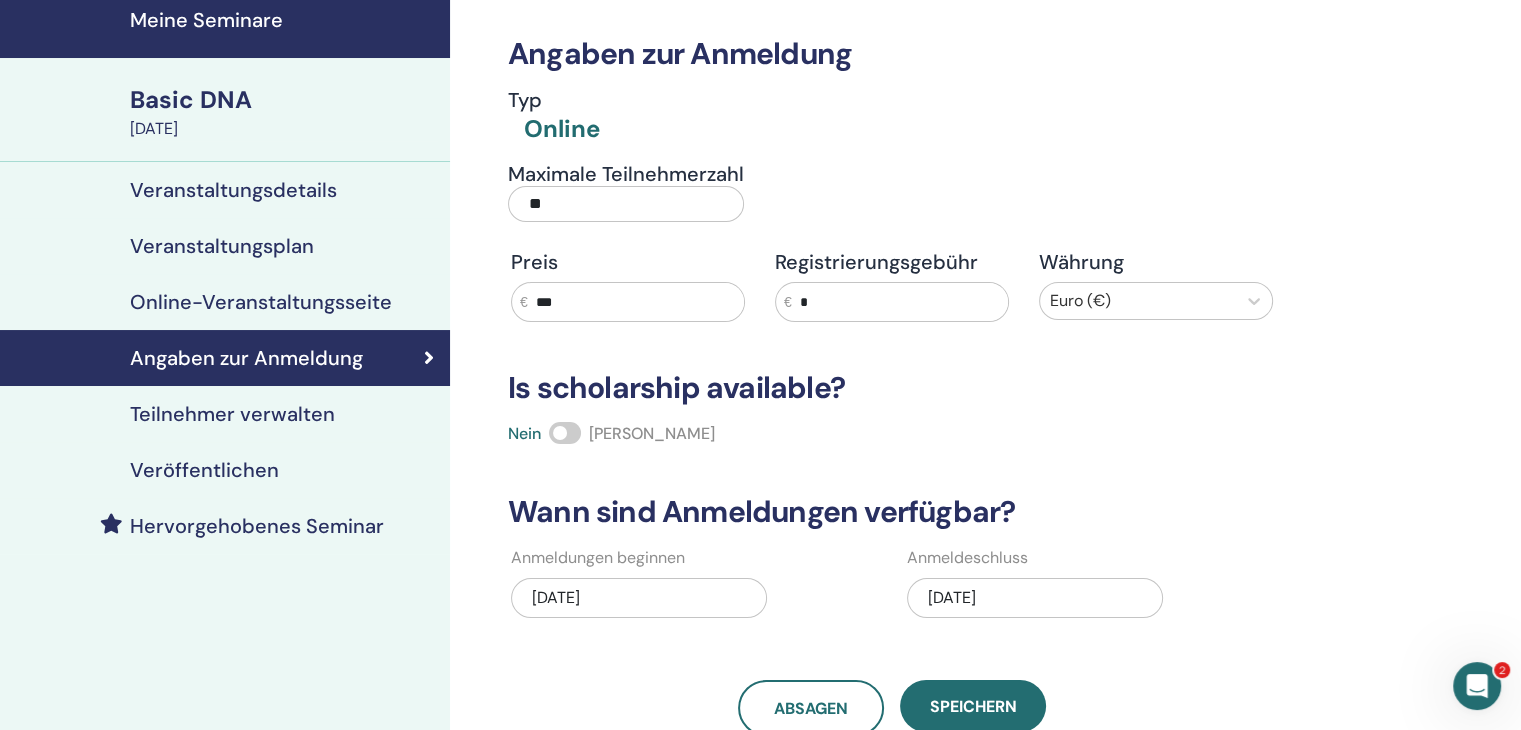 click on "Online-Veranstaltungsseite" at bounding box center [261, 302] 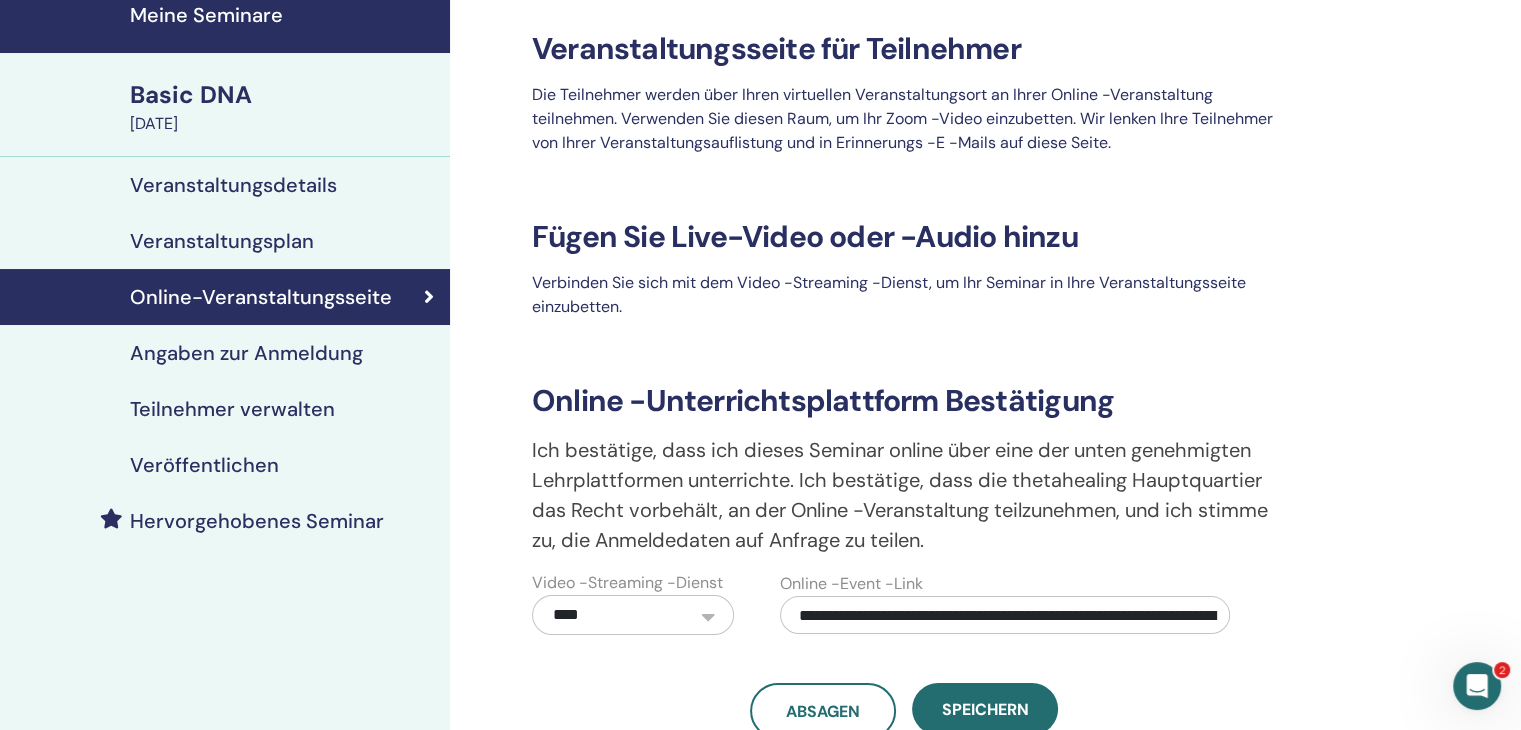 scroll, scrollTop: 176, scrollLeft: 0, axis: vertical 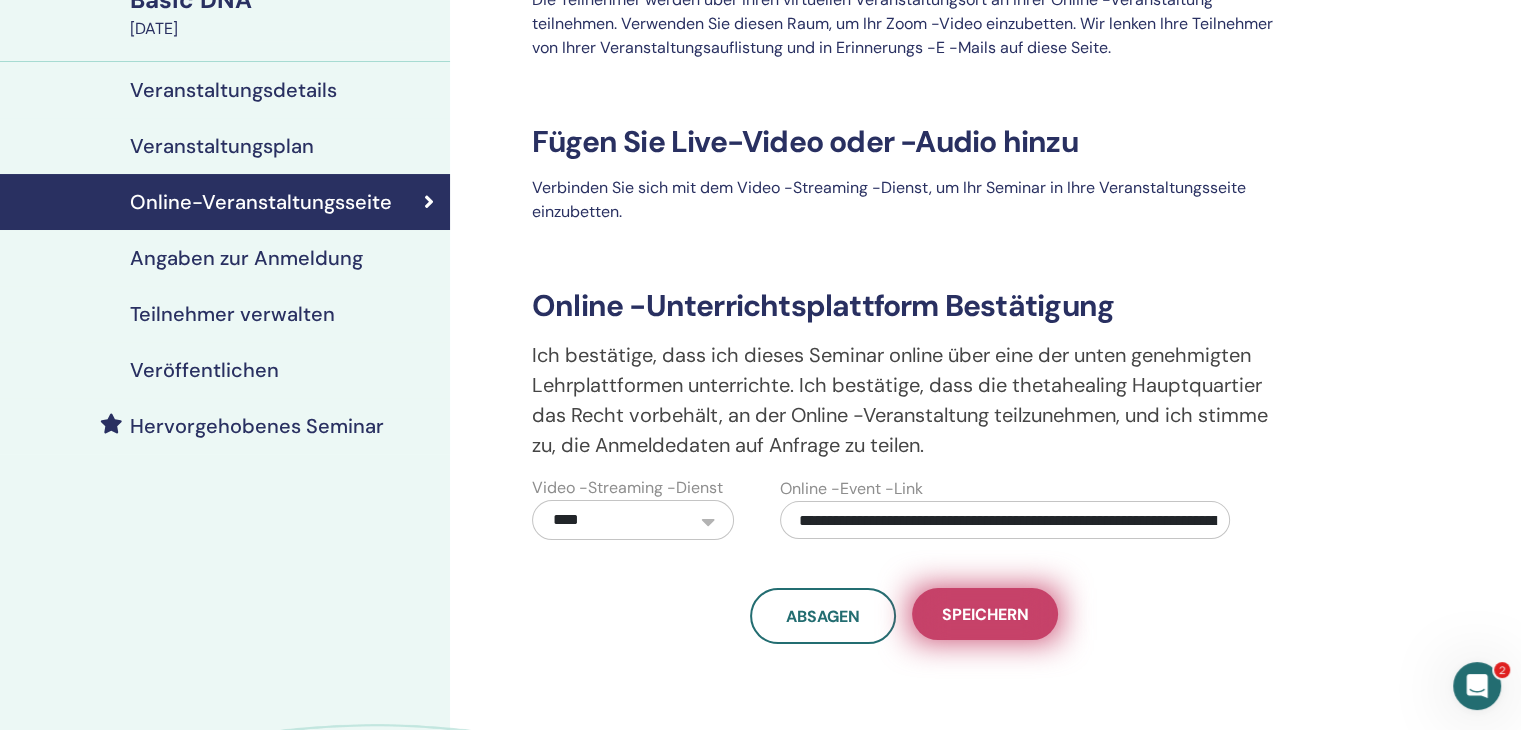 click on "Speichern" at bounding box center (985, 614) 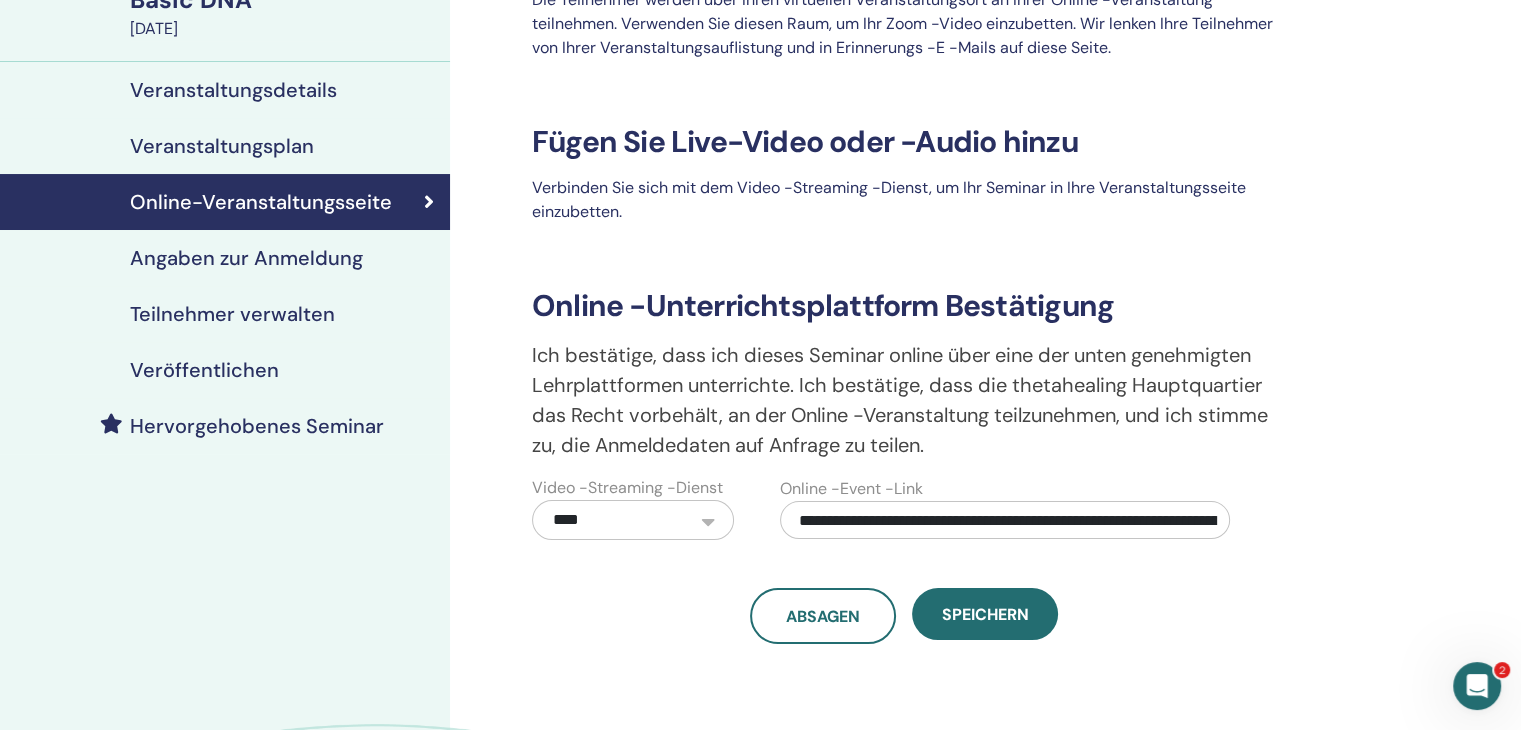 click on "Veröffentlichen" at bounding box center (204, 370) 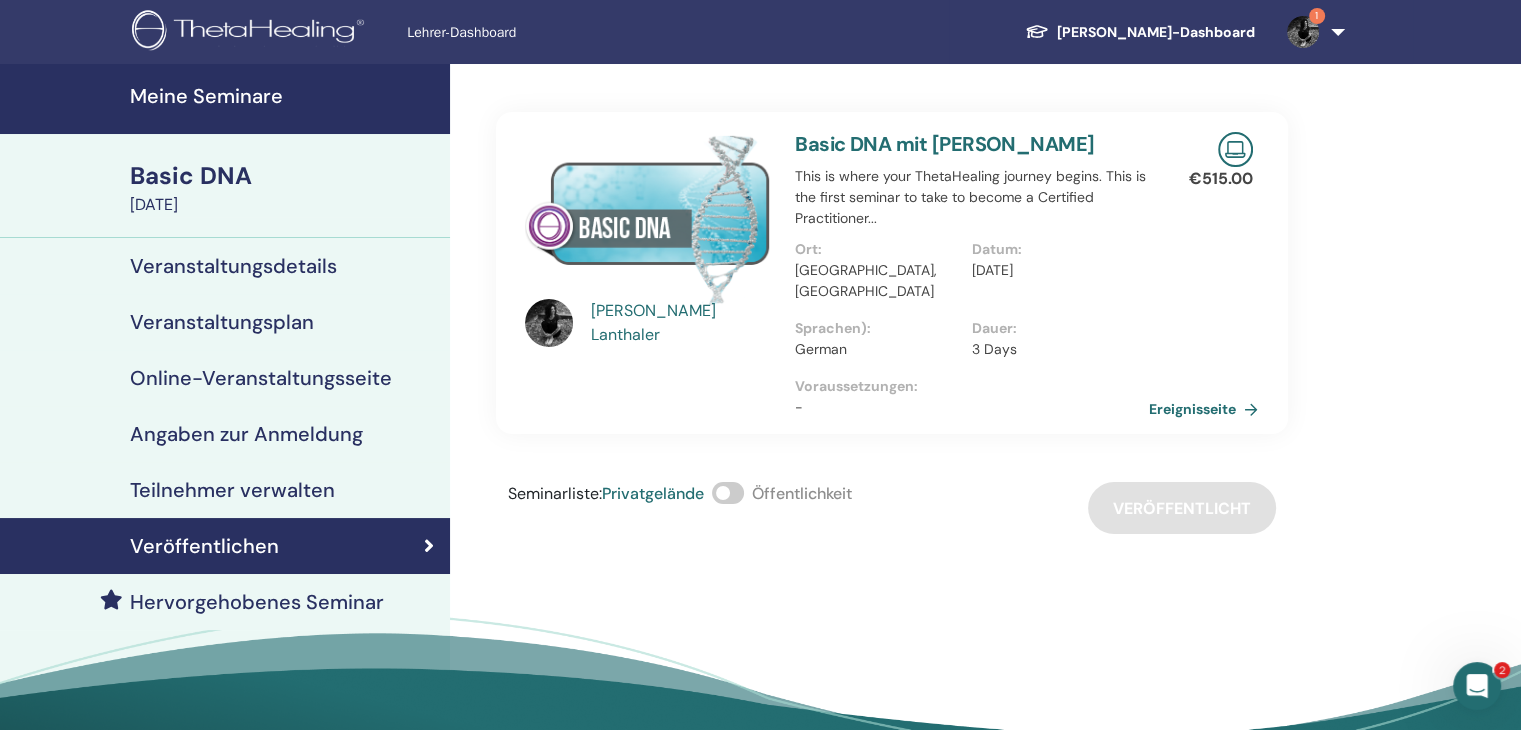 scroll, scrollTop: 0, scrollLeft: 0, axis: both 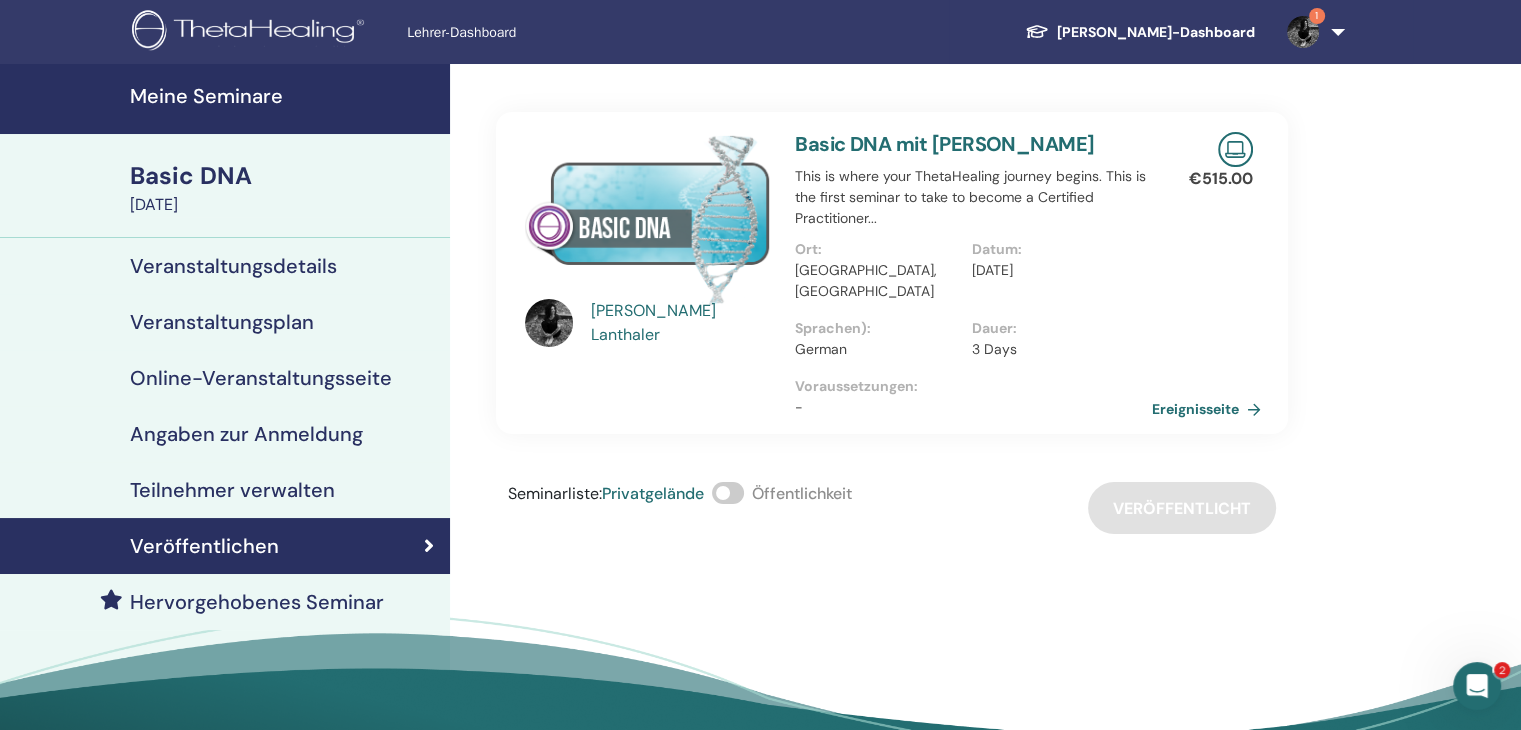 click on "Ereignisseite" at bounding box center [1210, 409] 